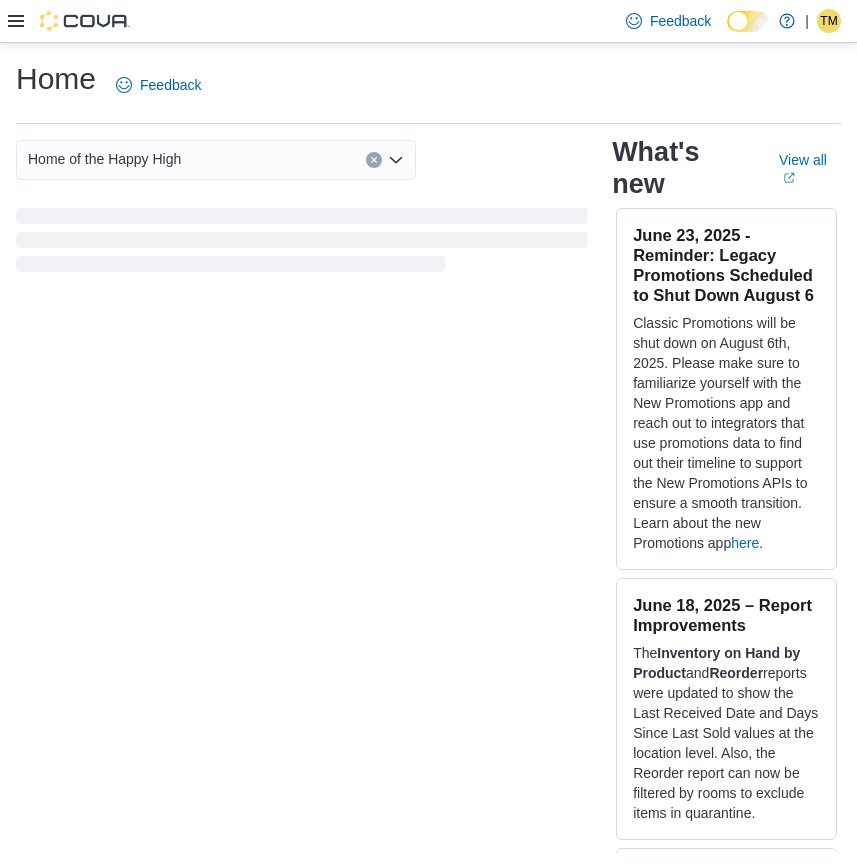 scroll, scrollTop: 0, scrollLeft: 0, axis: both 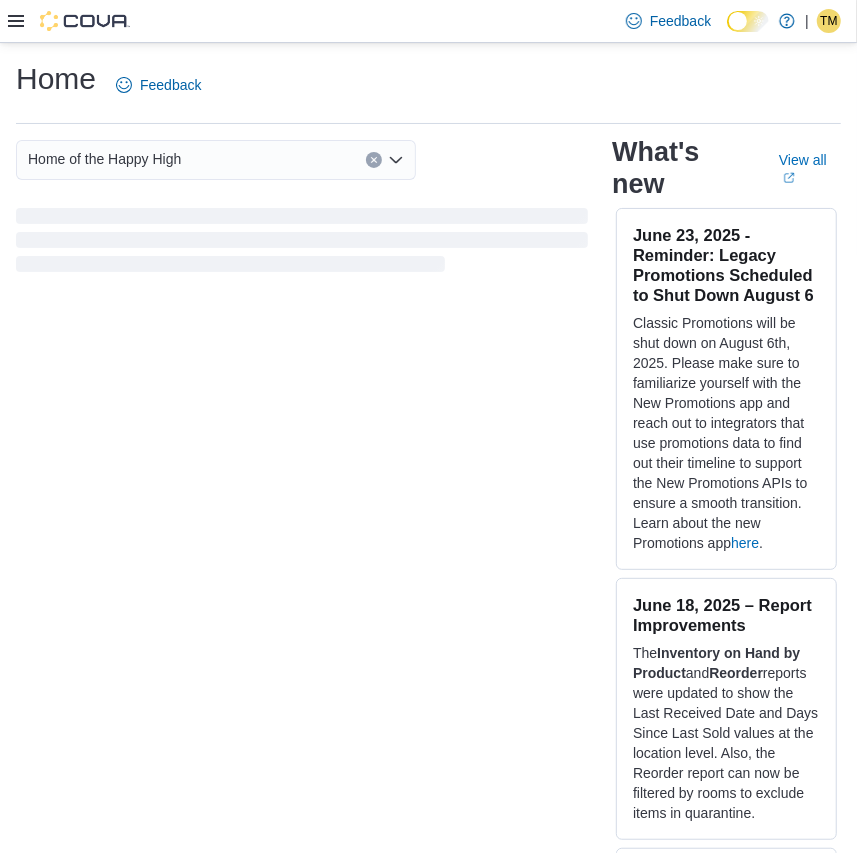 click 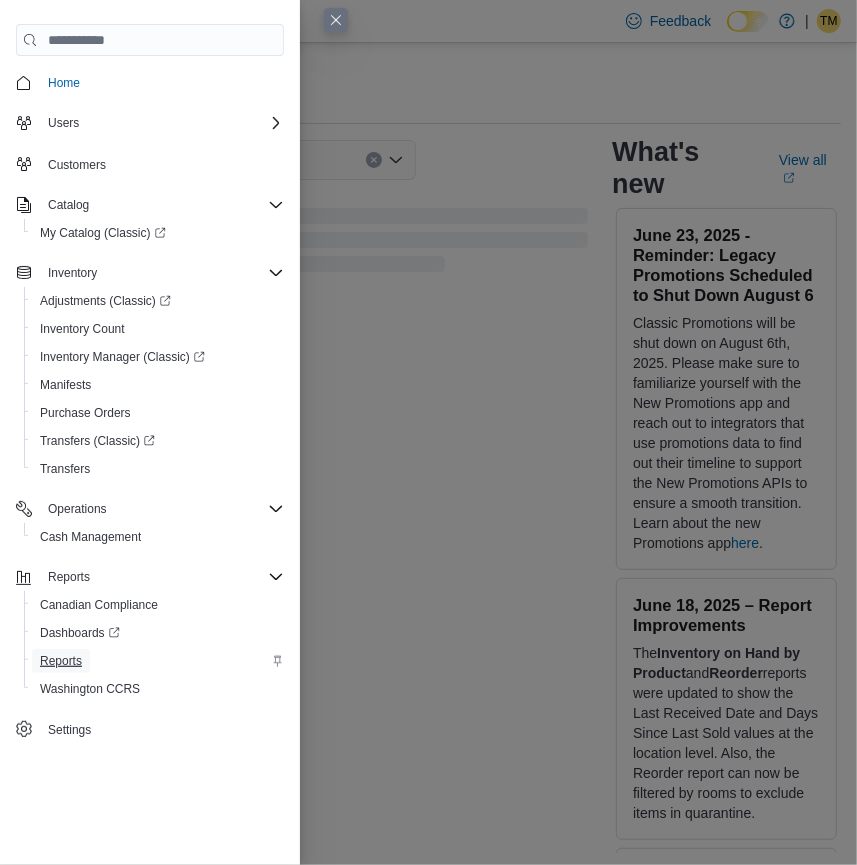 click on "Reports" at bounding box center [61, 661] 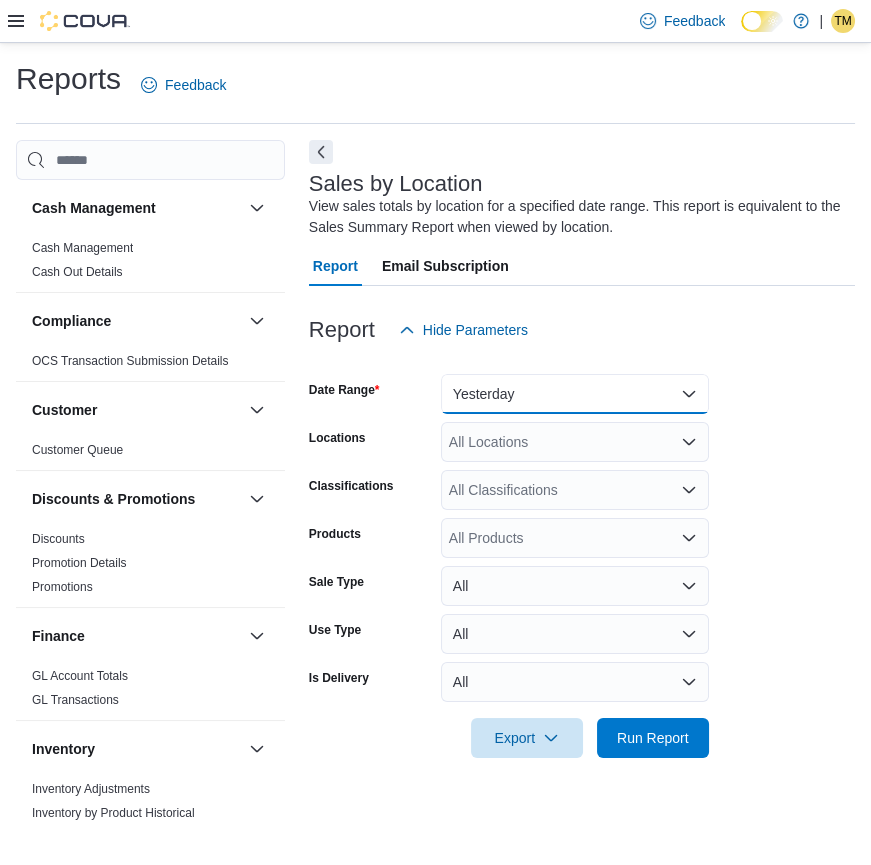 click on "Yesterday" at bounding box center (575, 394) 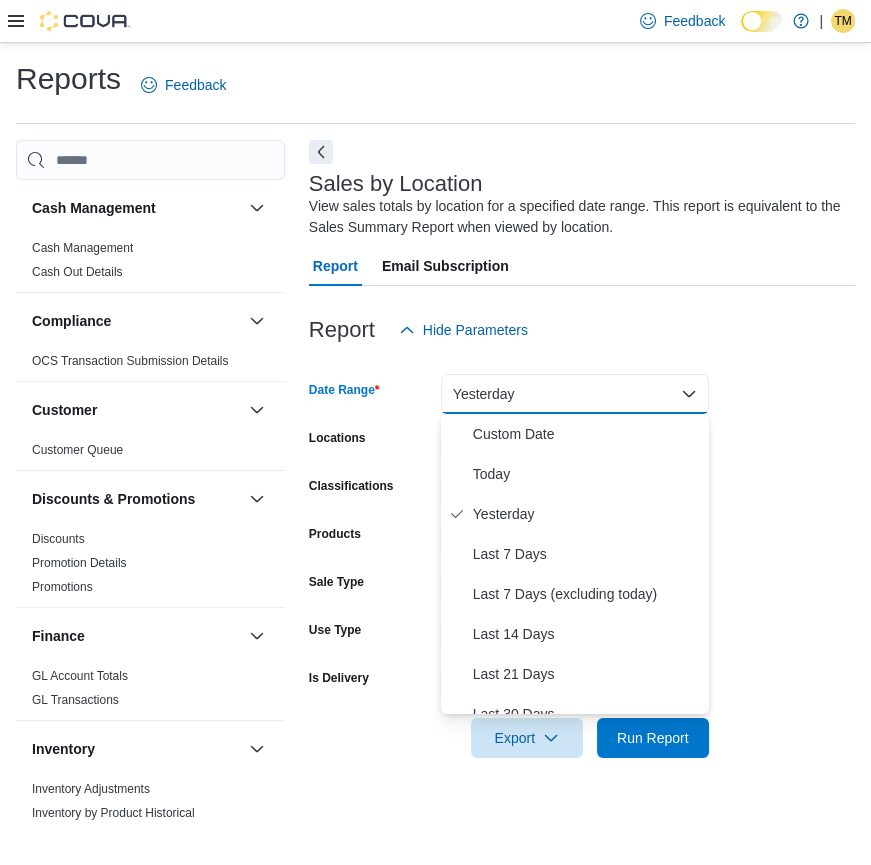 click 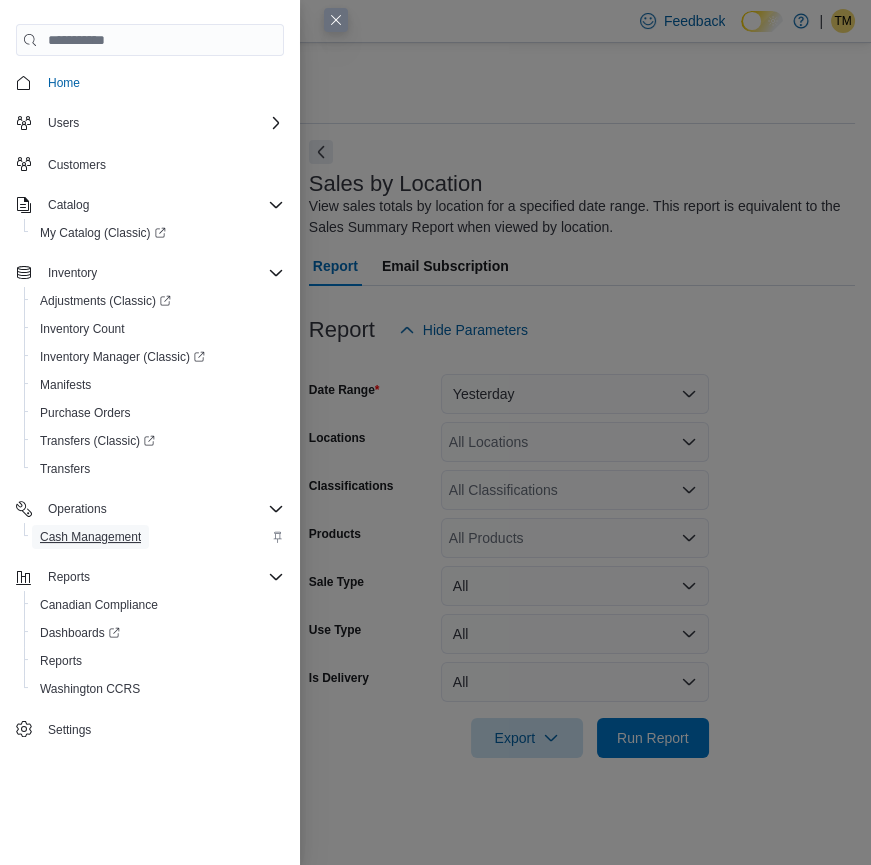 click on "Cash Management" at bounding box center (90, 537) 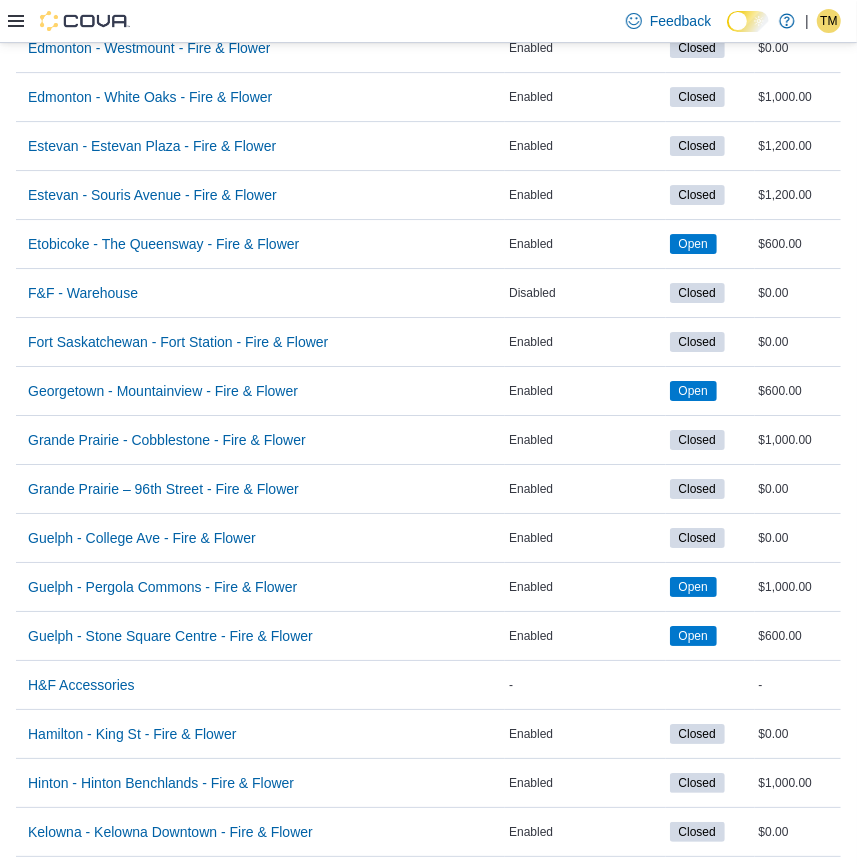 scroll, scrollTop: 5335, scrollLeft: 0, axis: vertical 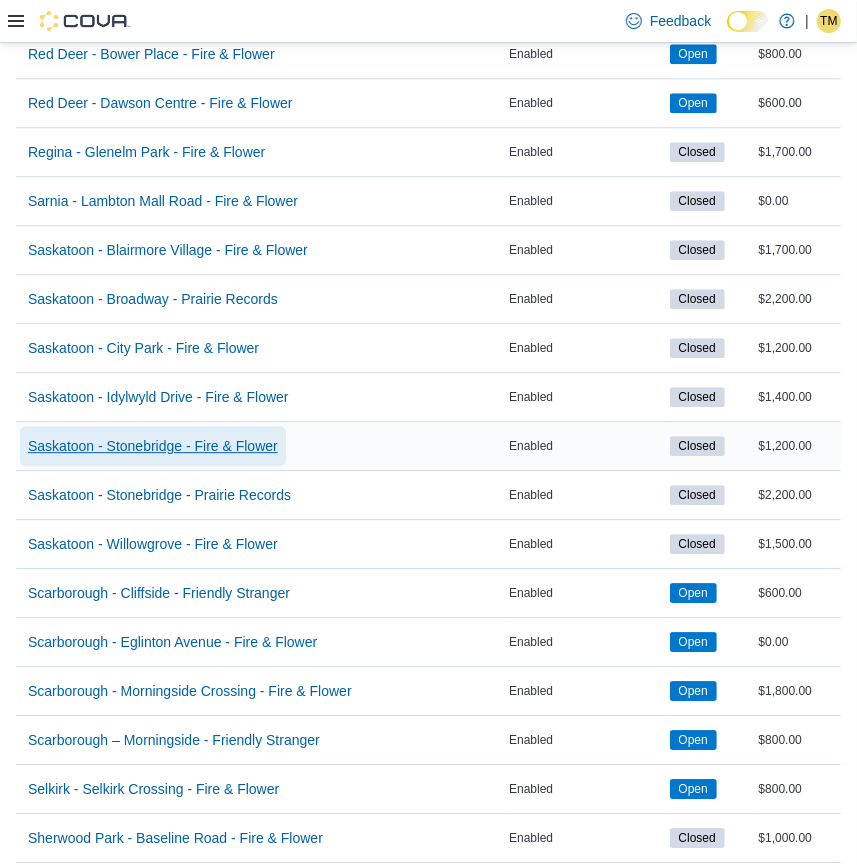 click on "Saskatoon - Stonebridge - Fire & Flower" at bounding box center [153, 446] 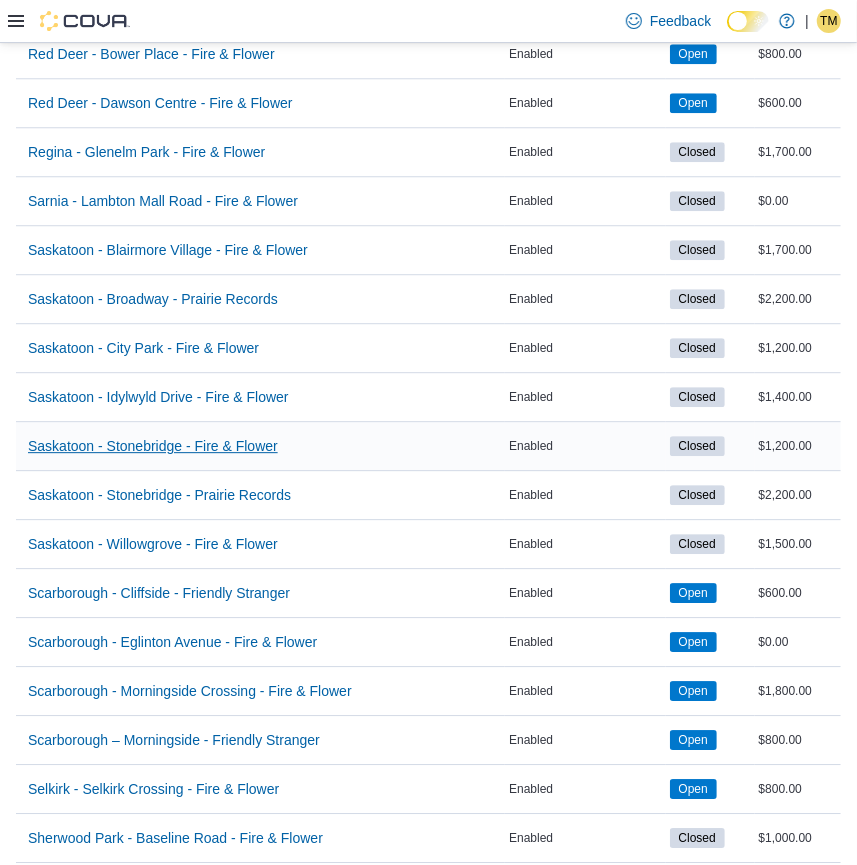 scroll, scrollTop: 0, scrollLeft: 0, axis: both 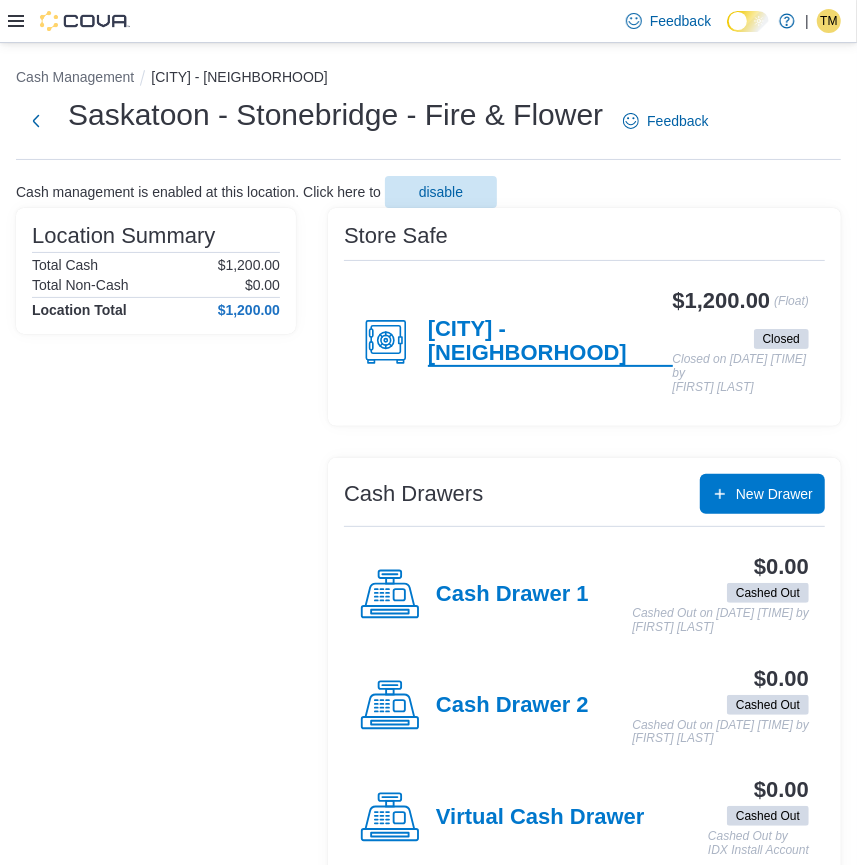 click on "[CITY] - [NEIGHBORHOOD]" at bounding box center [550, 342] 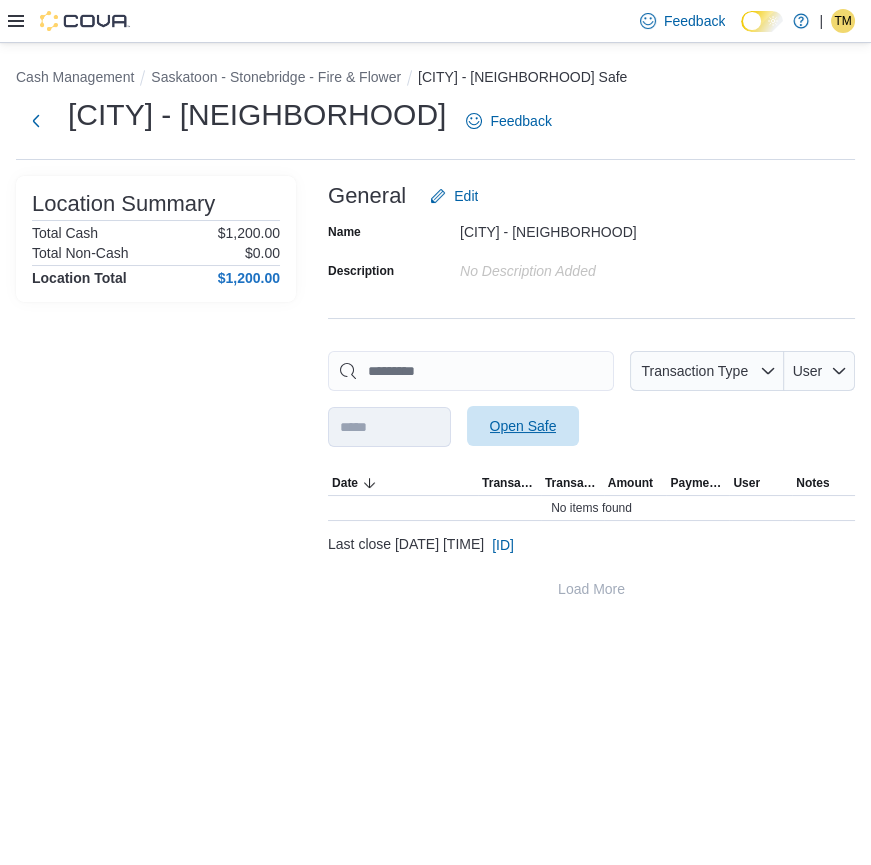click on "Open Safe" at bounding box center [523, 426] 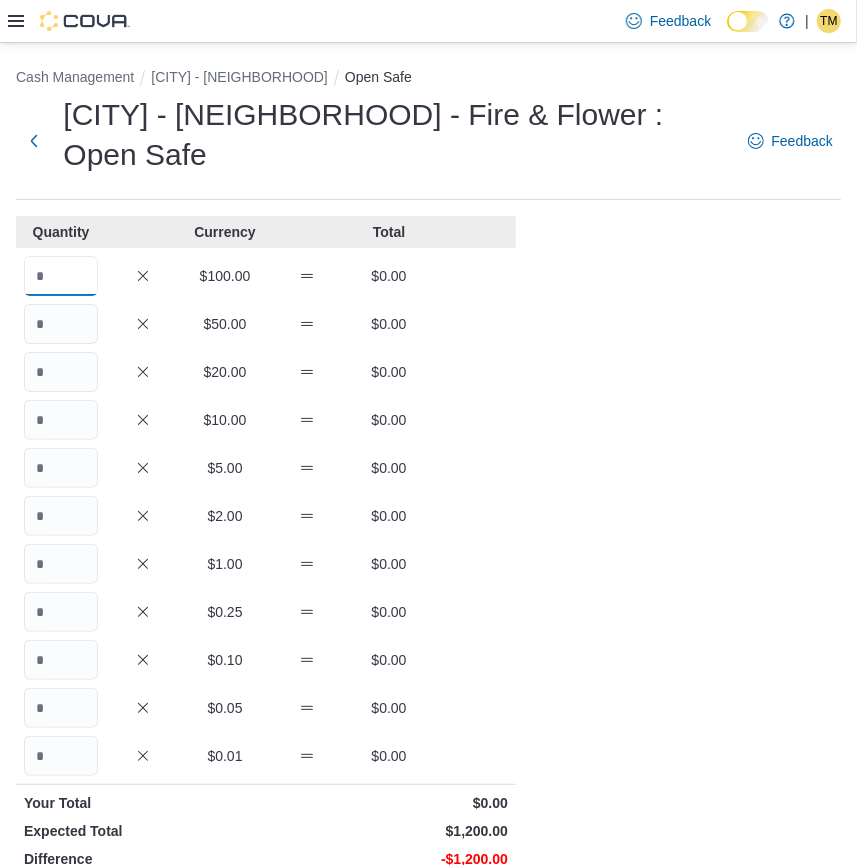 click at bounding box center (61, 276) 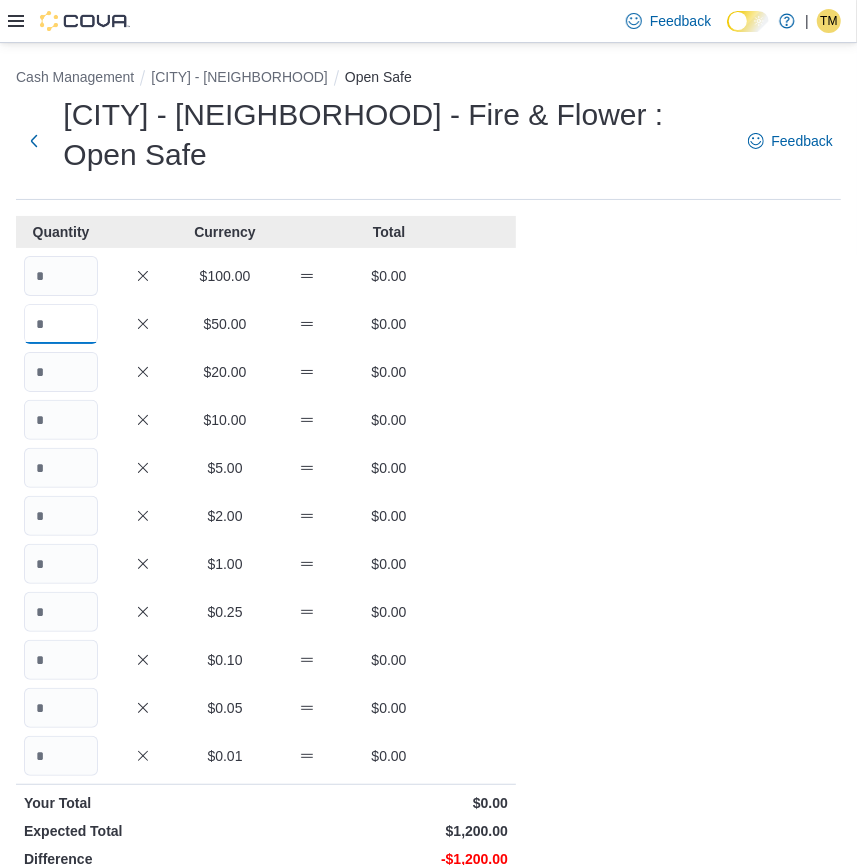 click at bounding box center (61, 324) 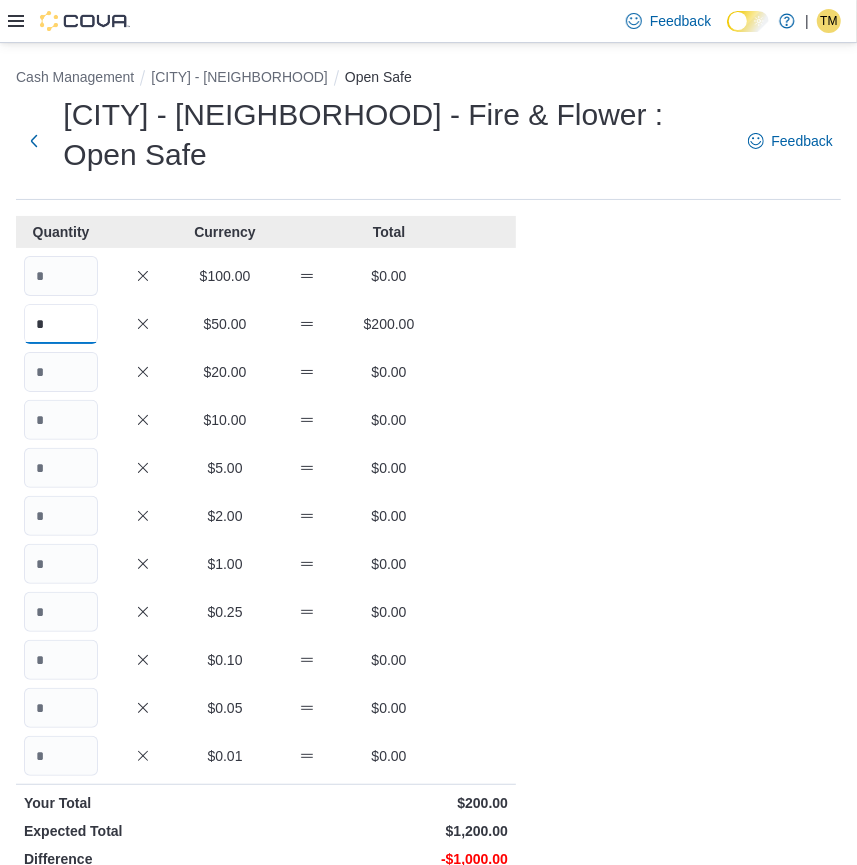 type on "*" 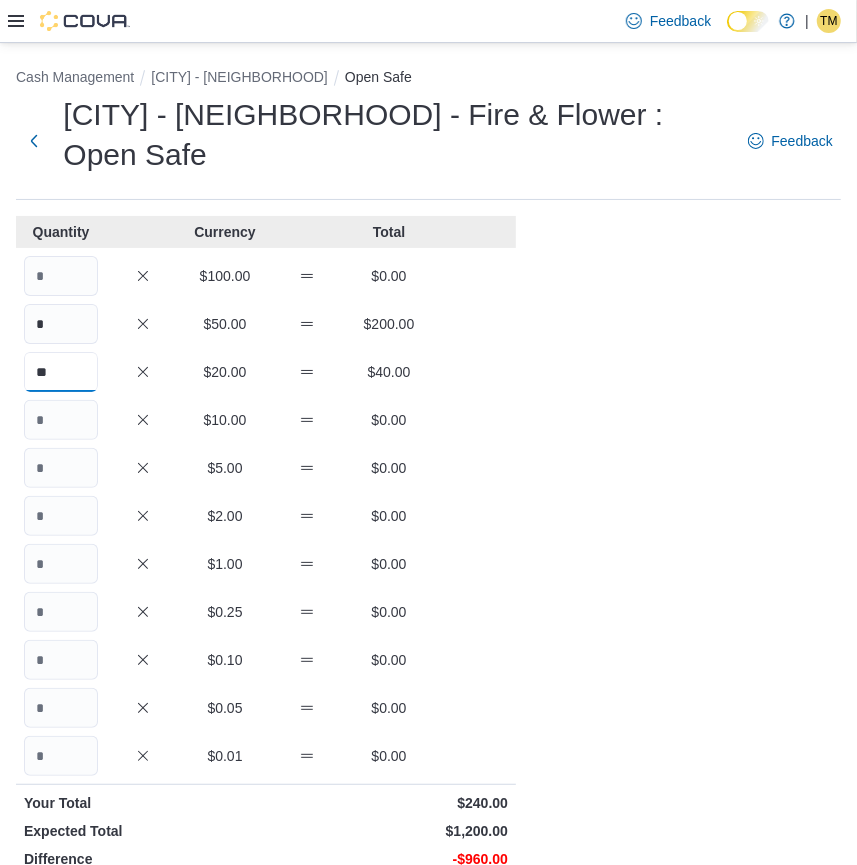 type on "**" 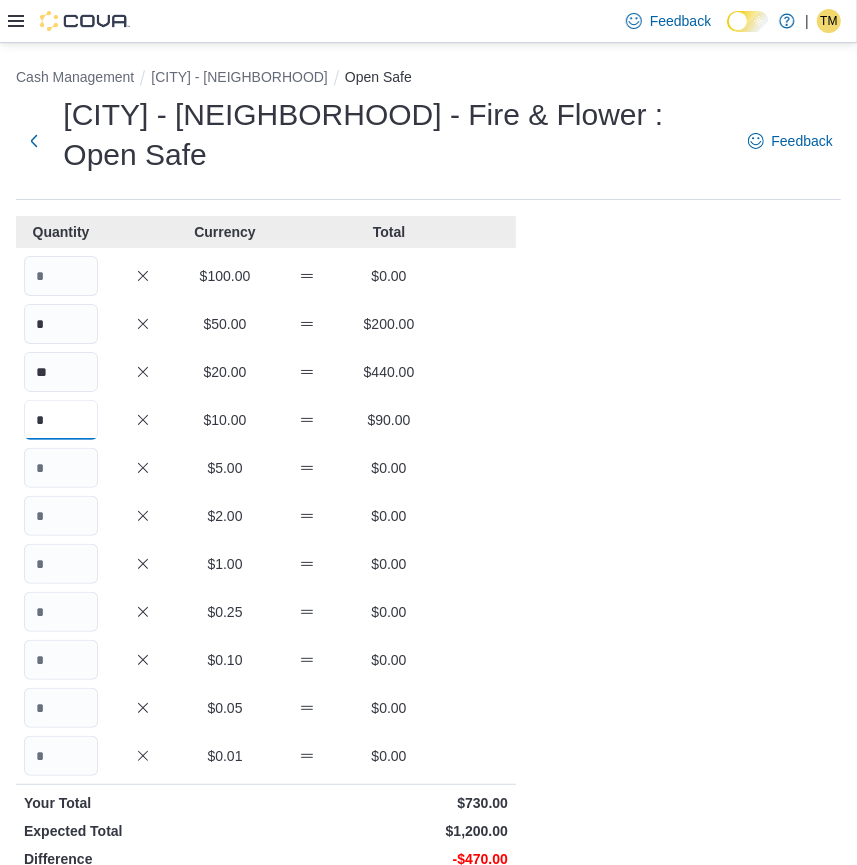 type on "*" 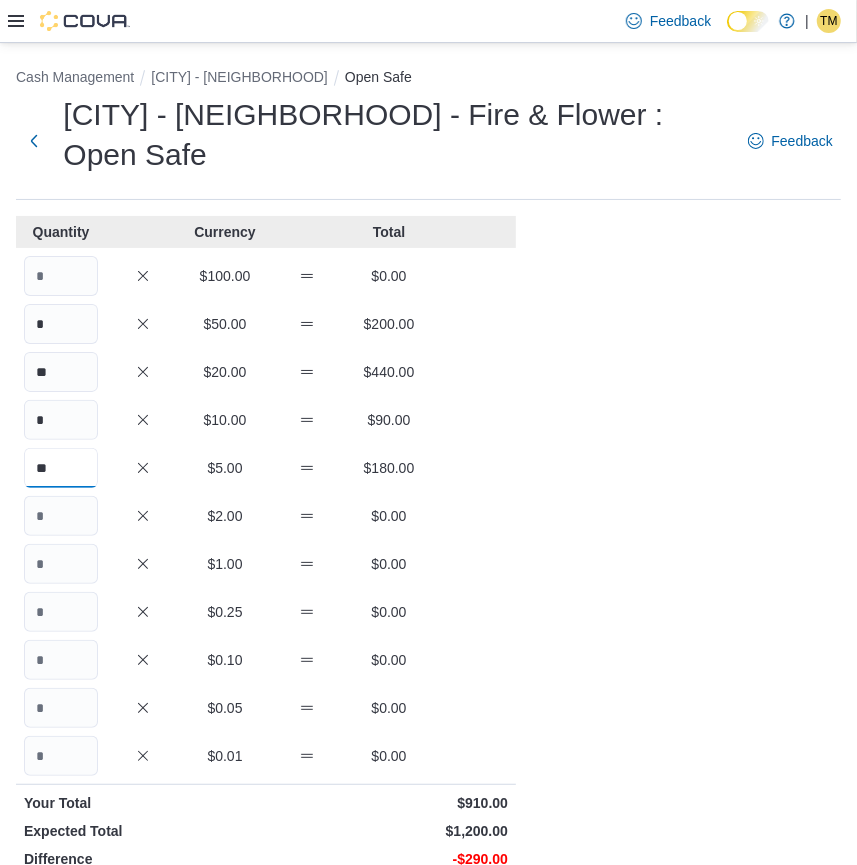 type on "**" 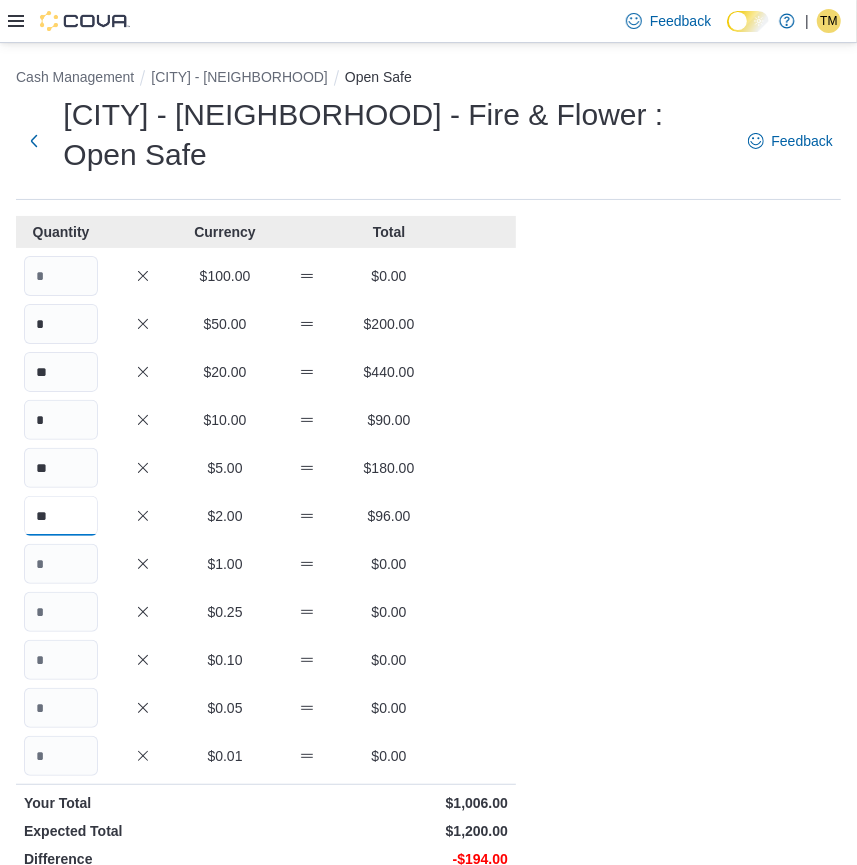 type on "**" 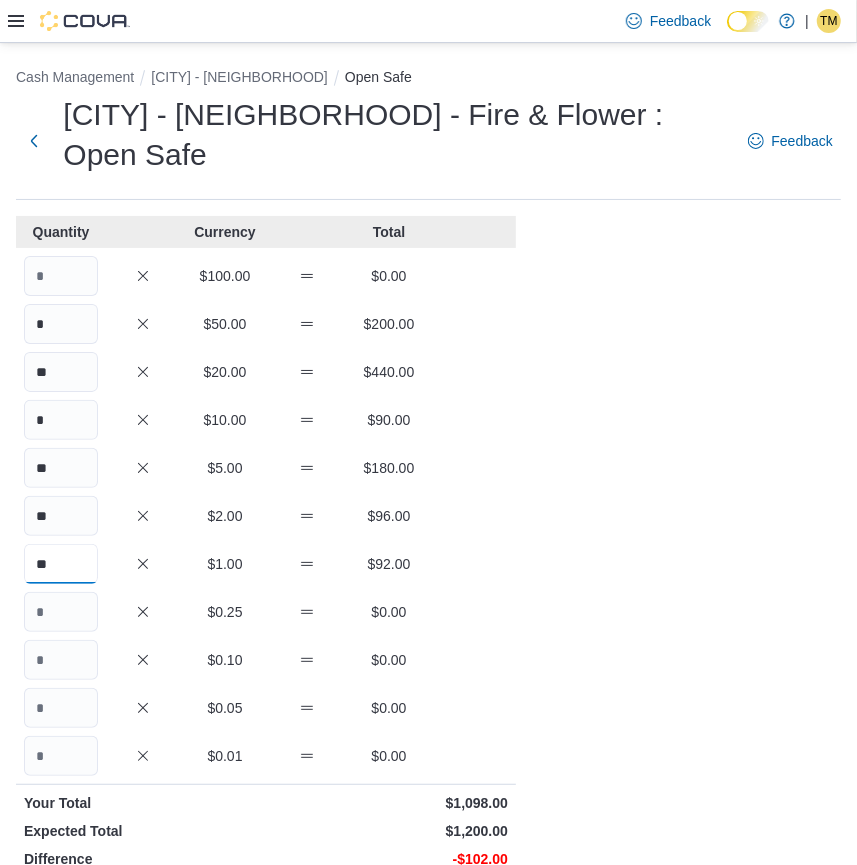 type on "**" 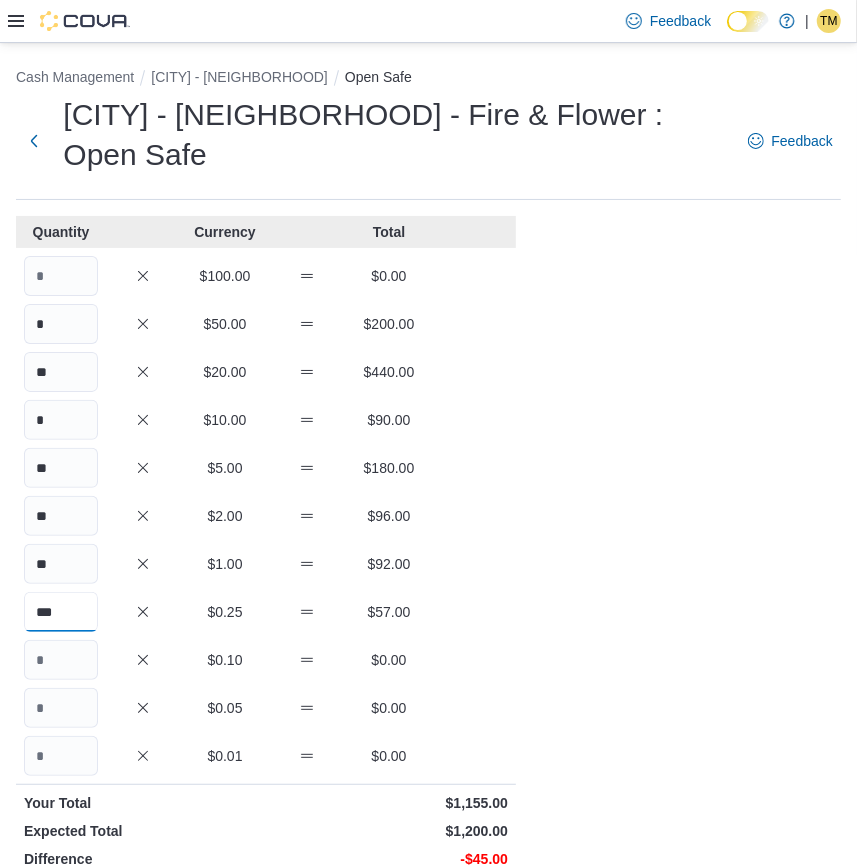 type on "***" 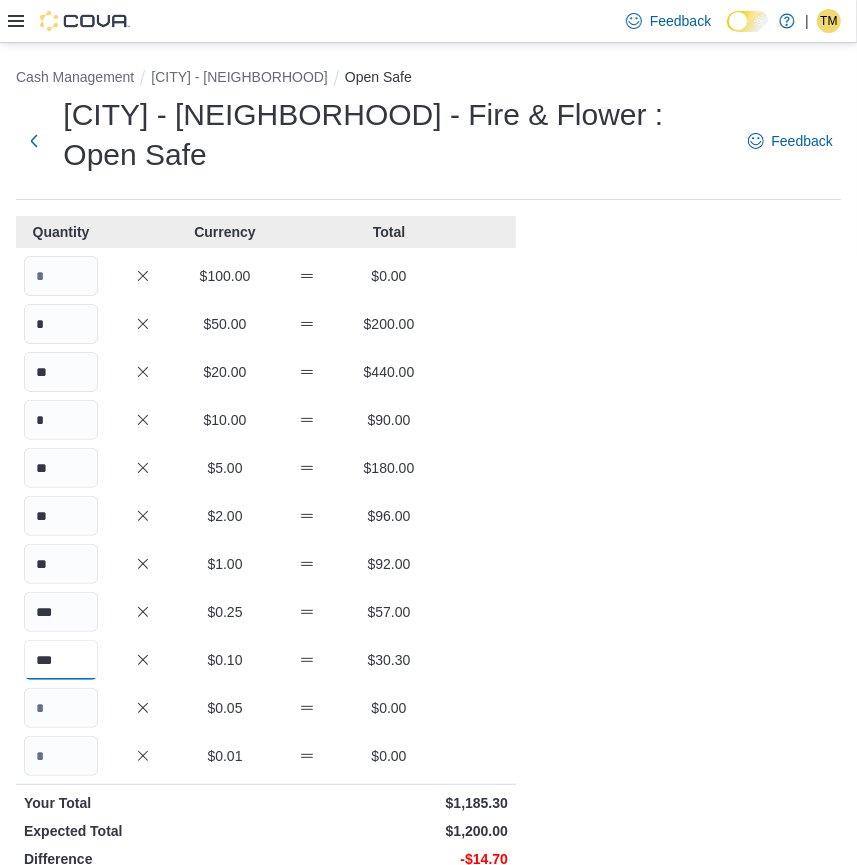 type on "***" 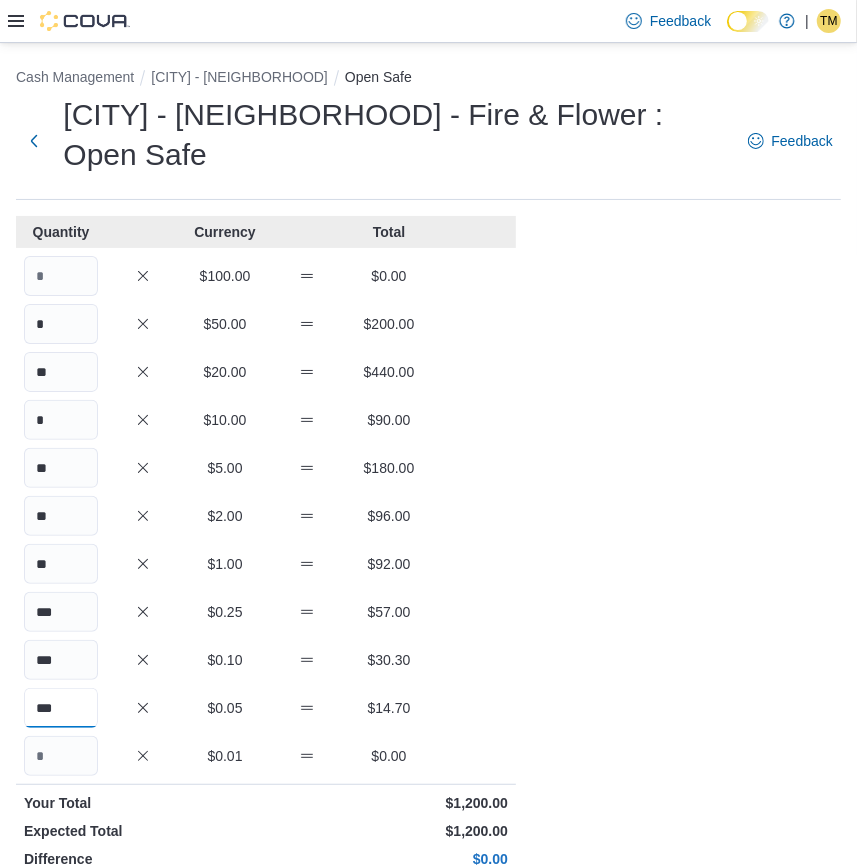 scroll, scrollTop: 289, scrollLeft: 0, axis: vertical 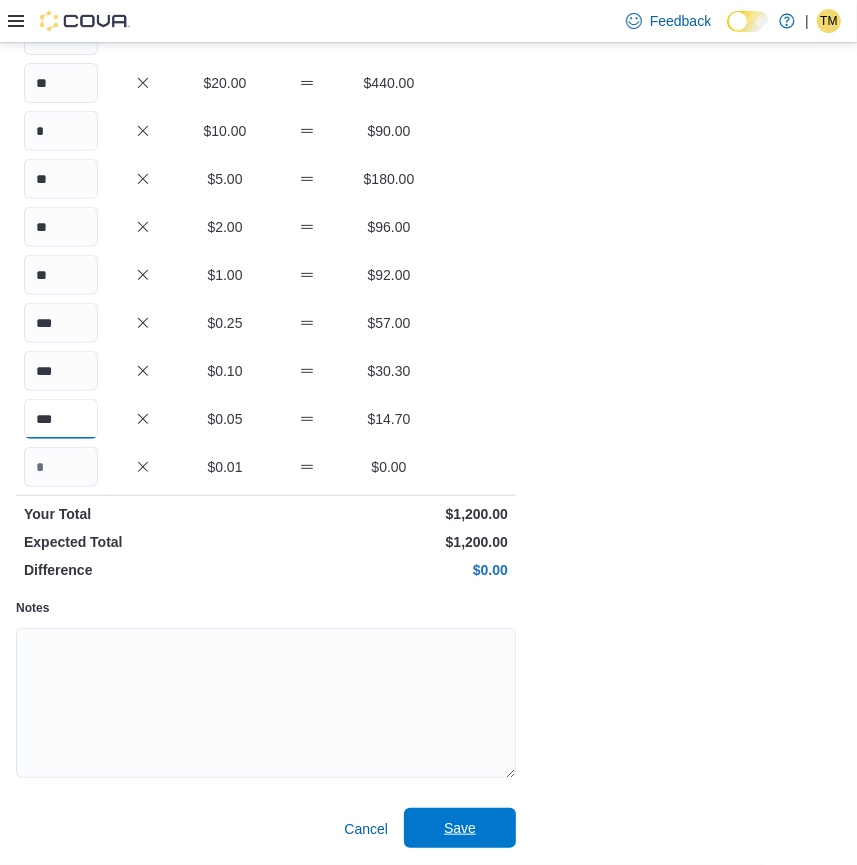 type on "***" 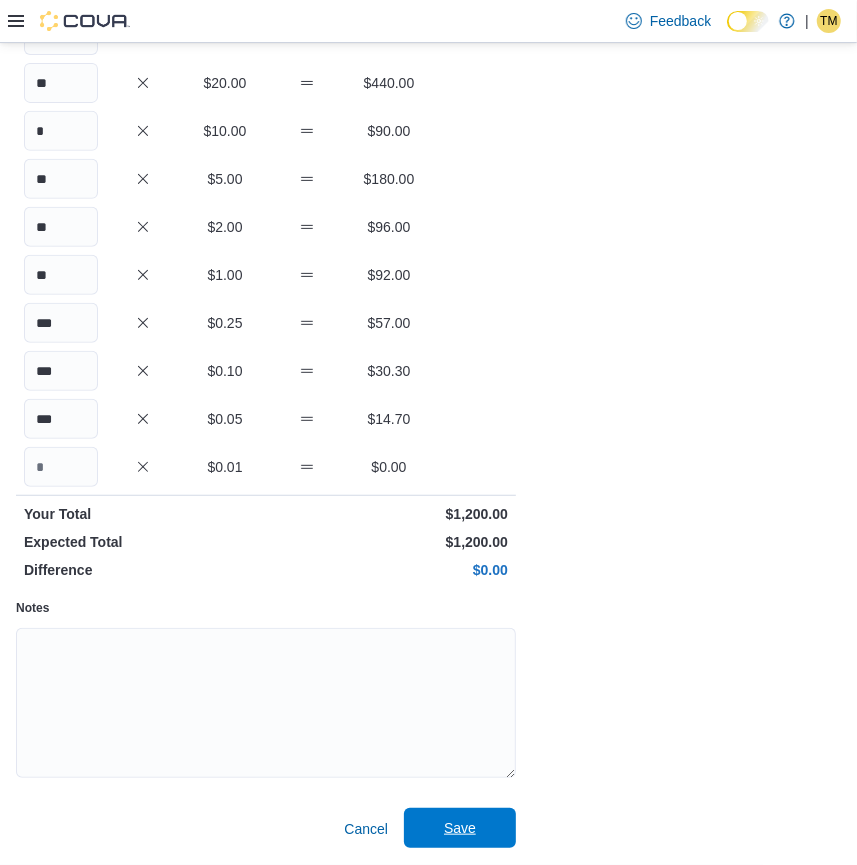 click on "Save" at bounding box center [460, 828] 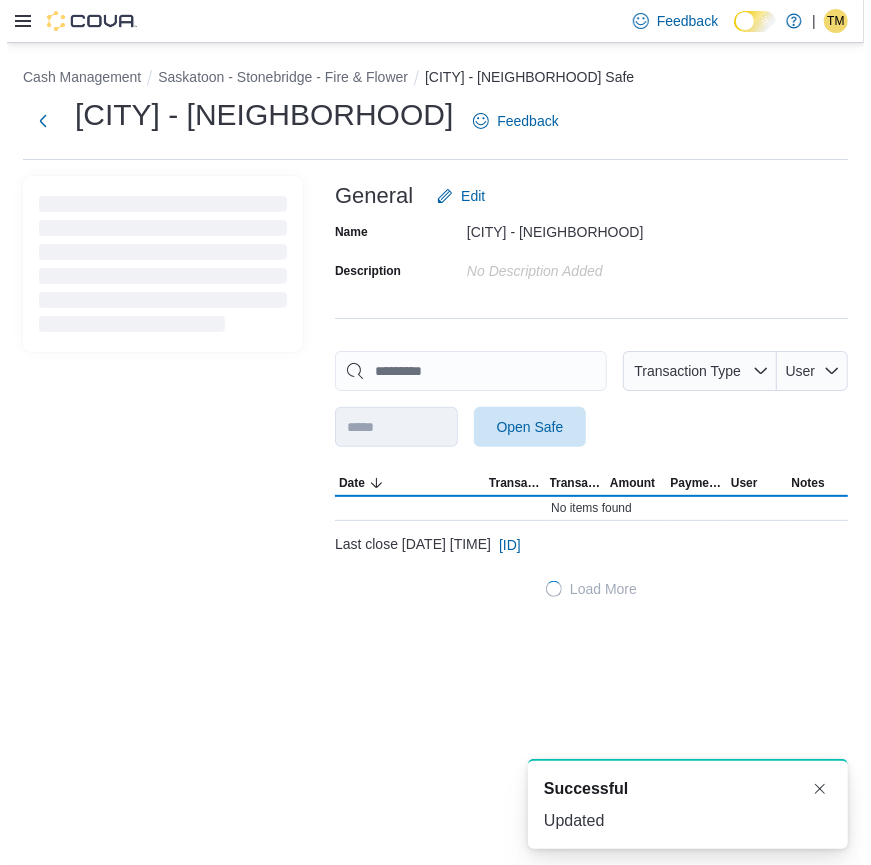 scroll, scrollTop: 0, scrollLeft: 0, axis: both 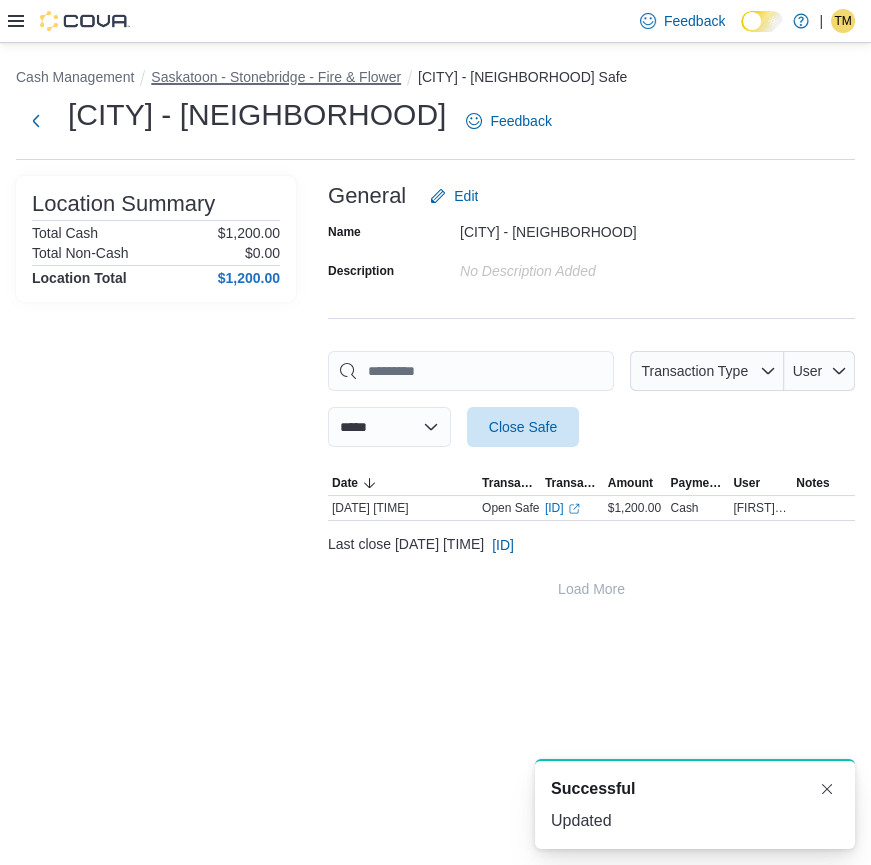 click on "Saskatoon - Stonebridge - Fire & Flower" at bounding box center (276, 77) 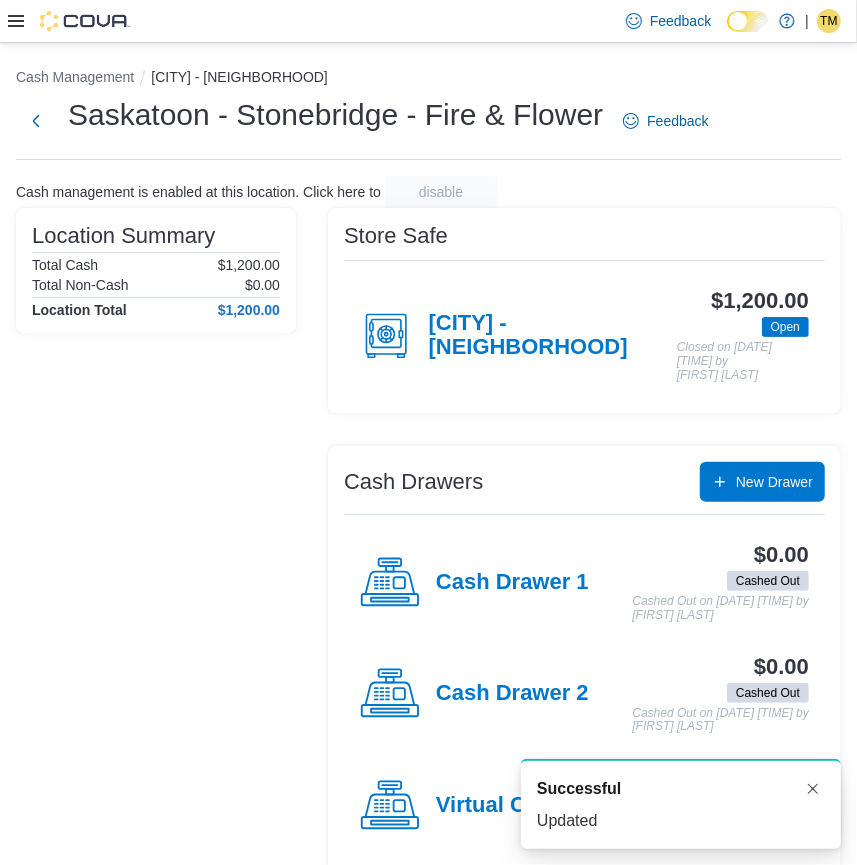 scroll, scrollTop: 27, scrollLeft: 0, axis: vertical 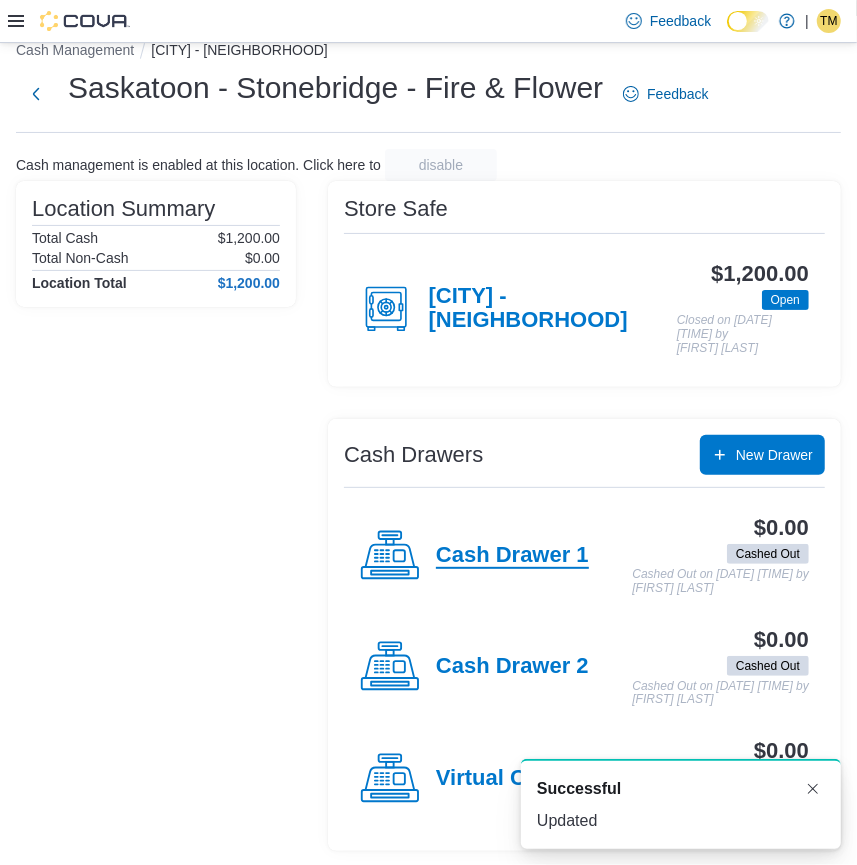 click on "Cash Drawer 1" at bounding box center (512, 556) 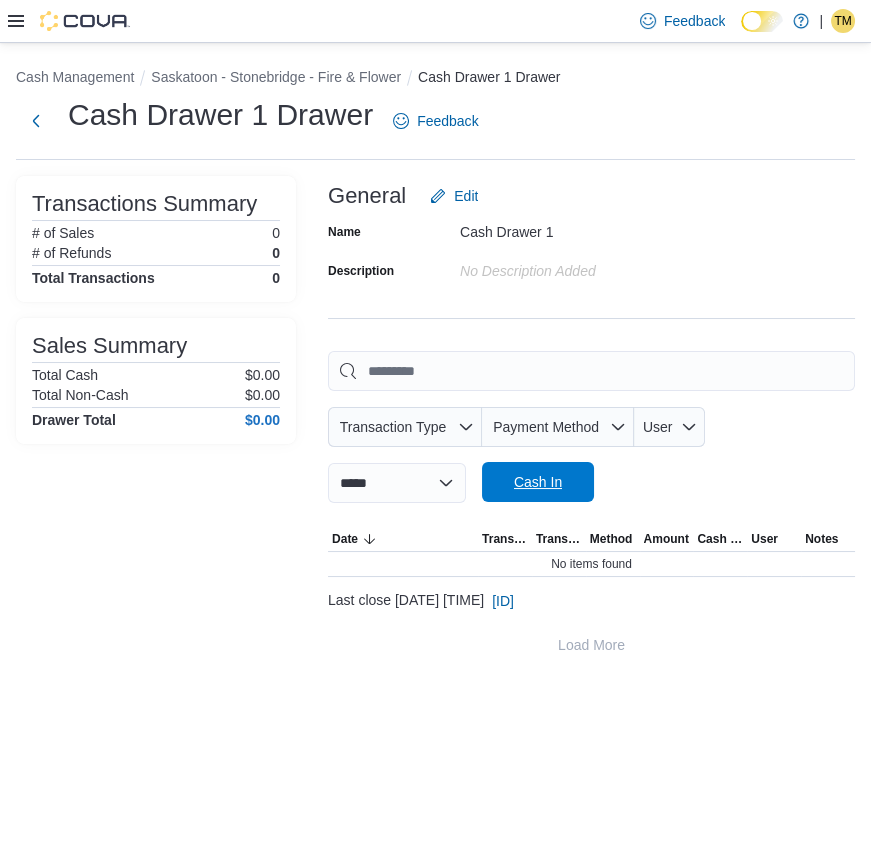 click on "Cash In" at bounding box center [538, 482] 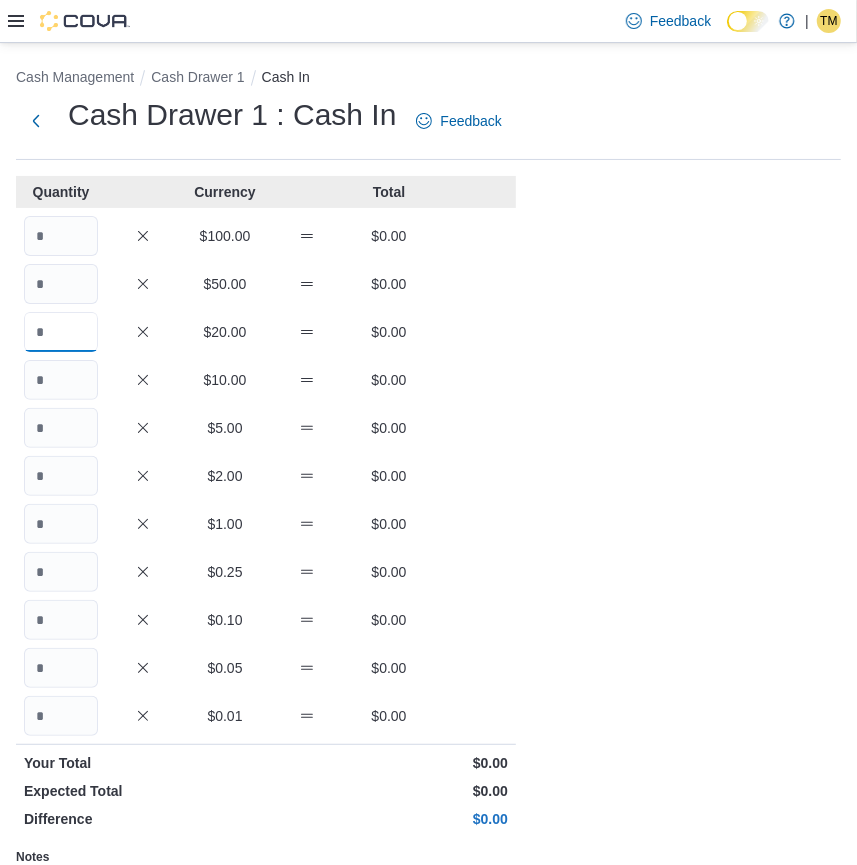 click at bounding box center [61, 332] 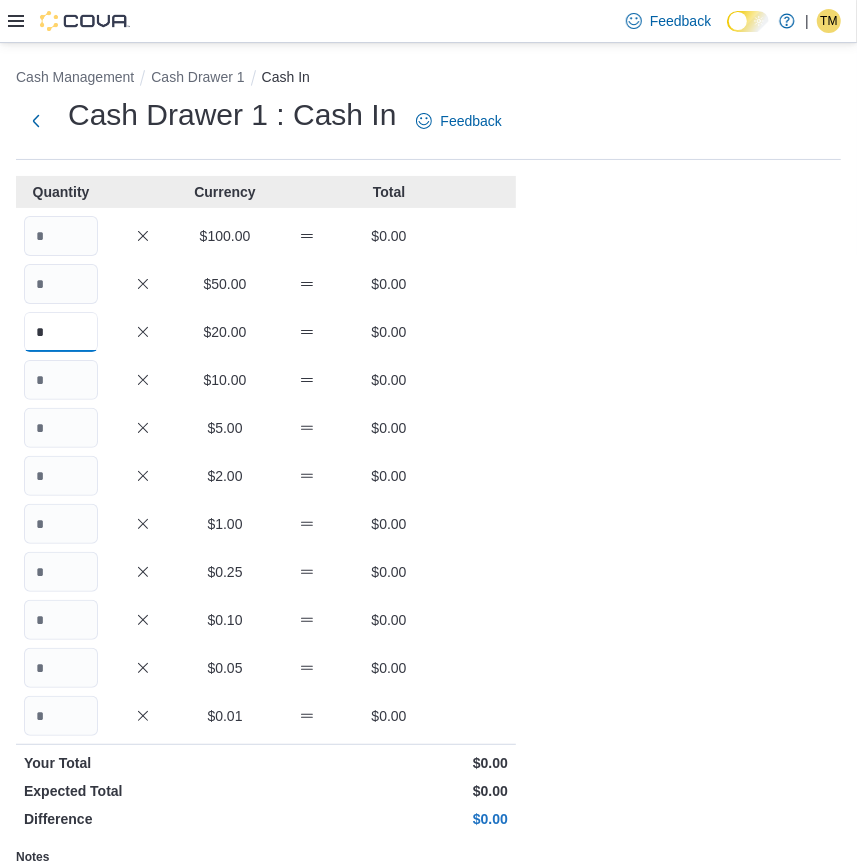type on "*" 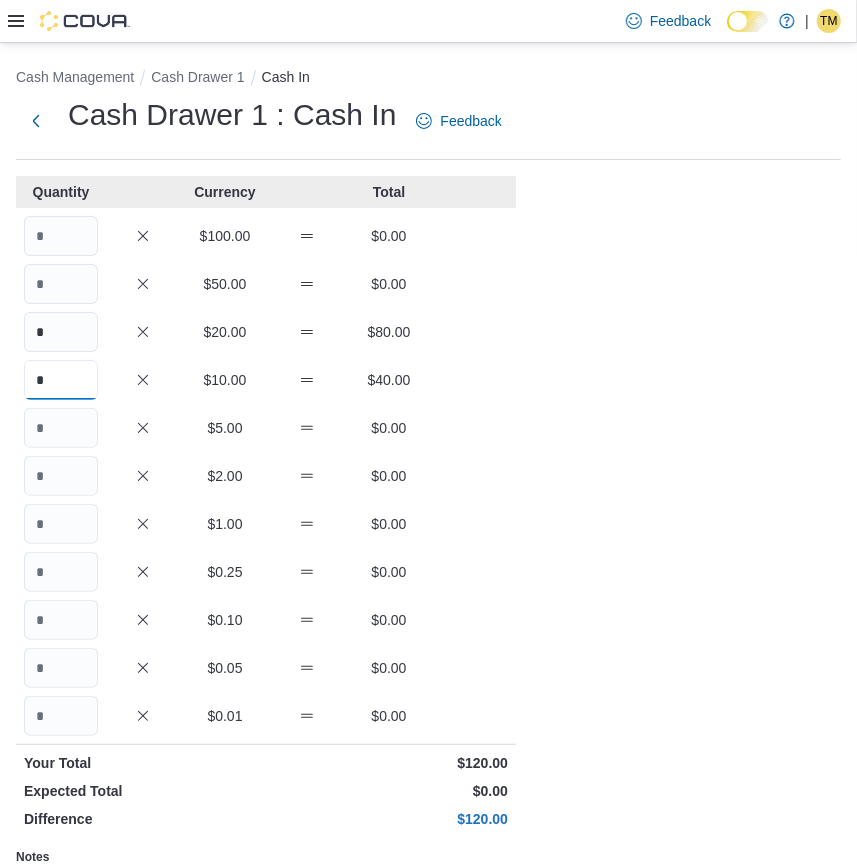 type on "*" 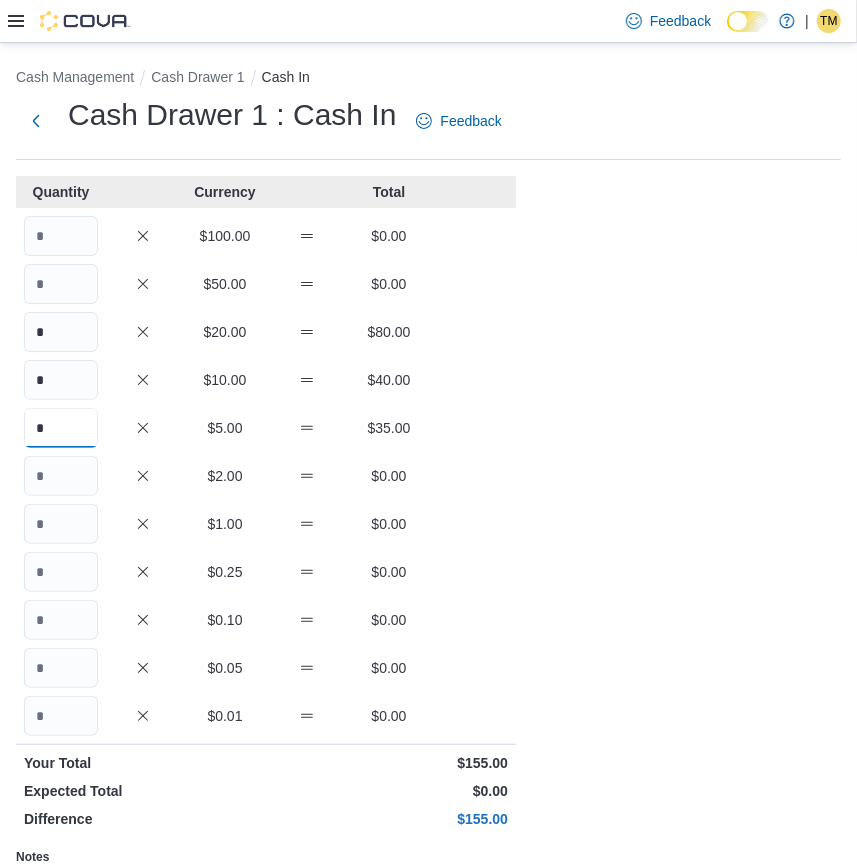 type on "*" 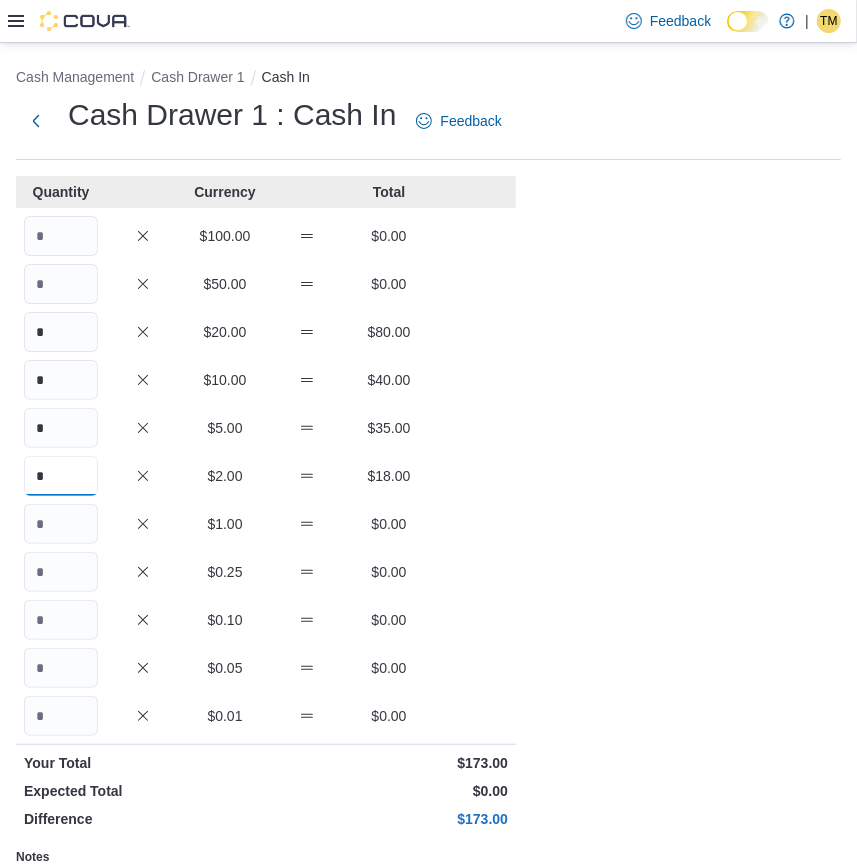 type on "*" 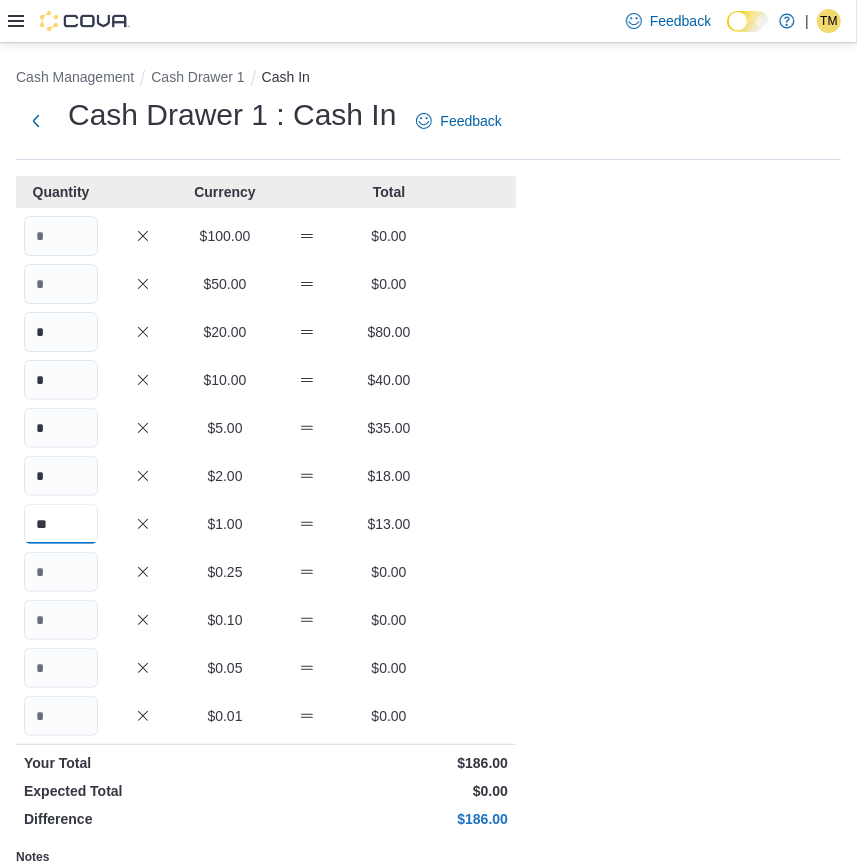 type on "**" 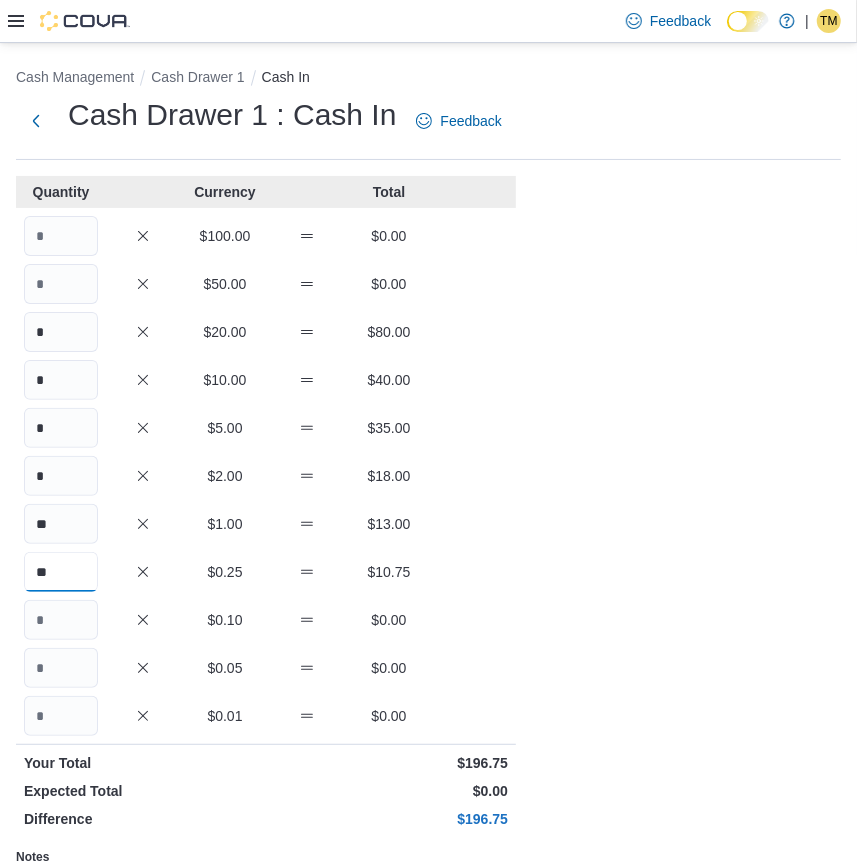 type on "**" 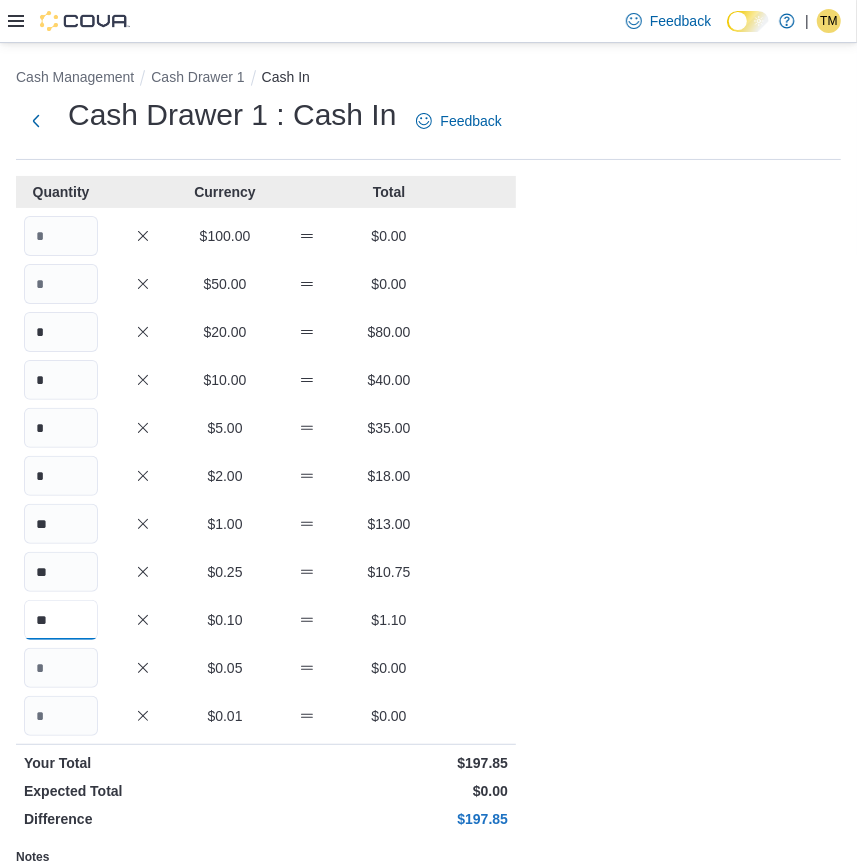 type on "**" 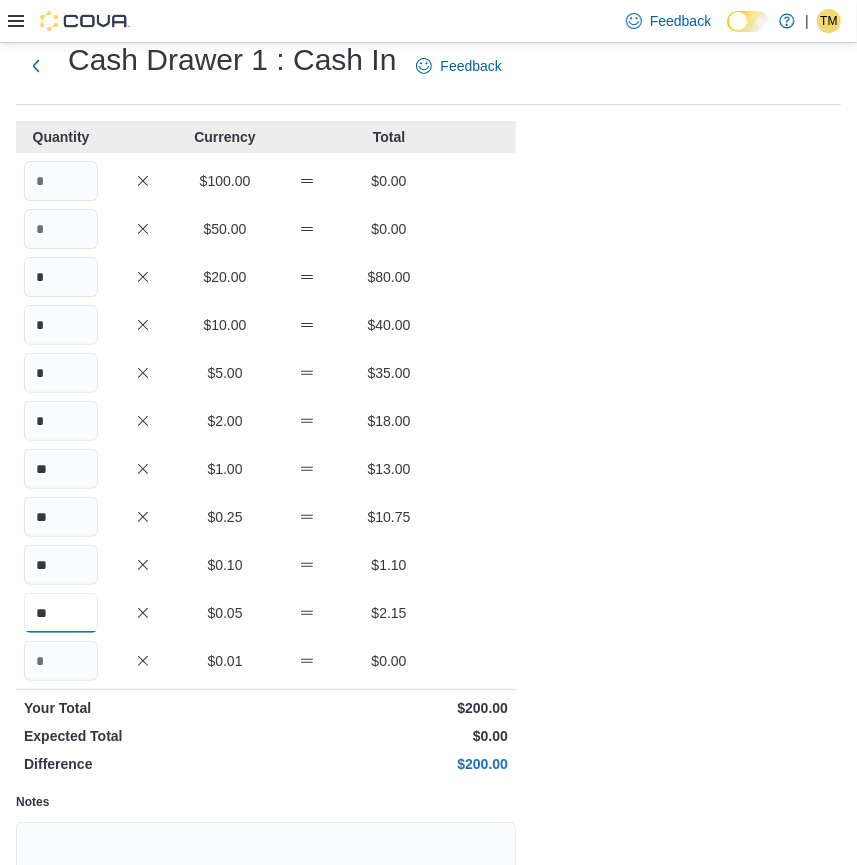 scroll, scrollTop: 249, scrollLeft: 0, axis: vertical 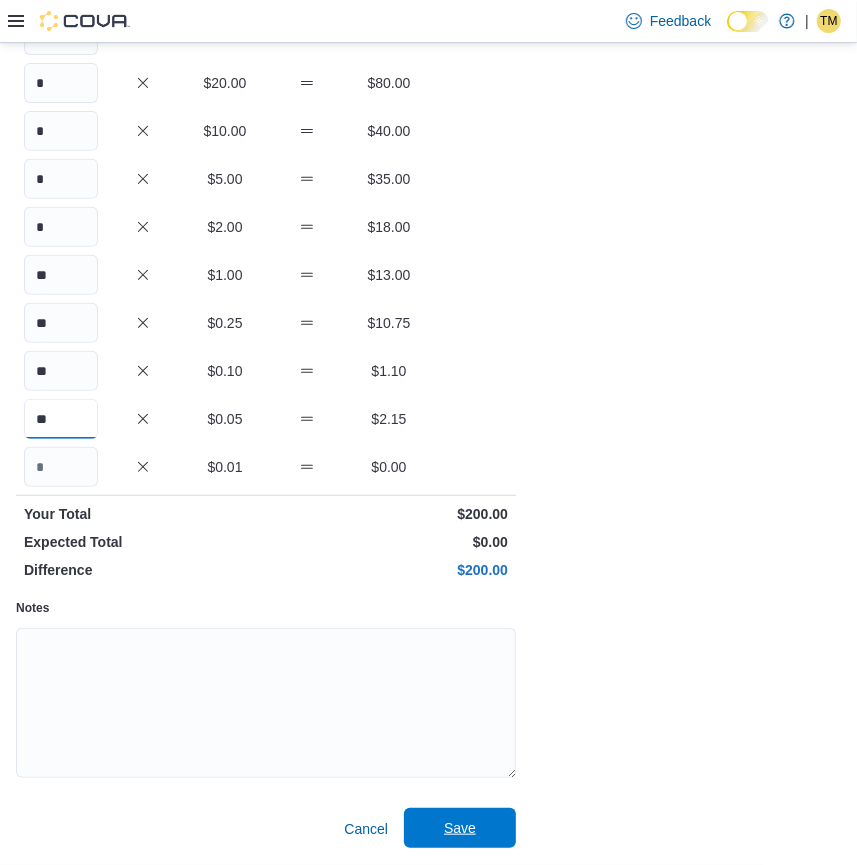 type on "**" 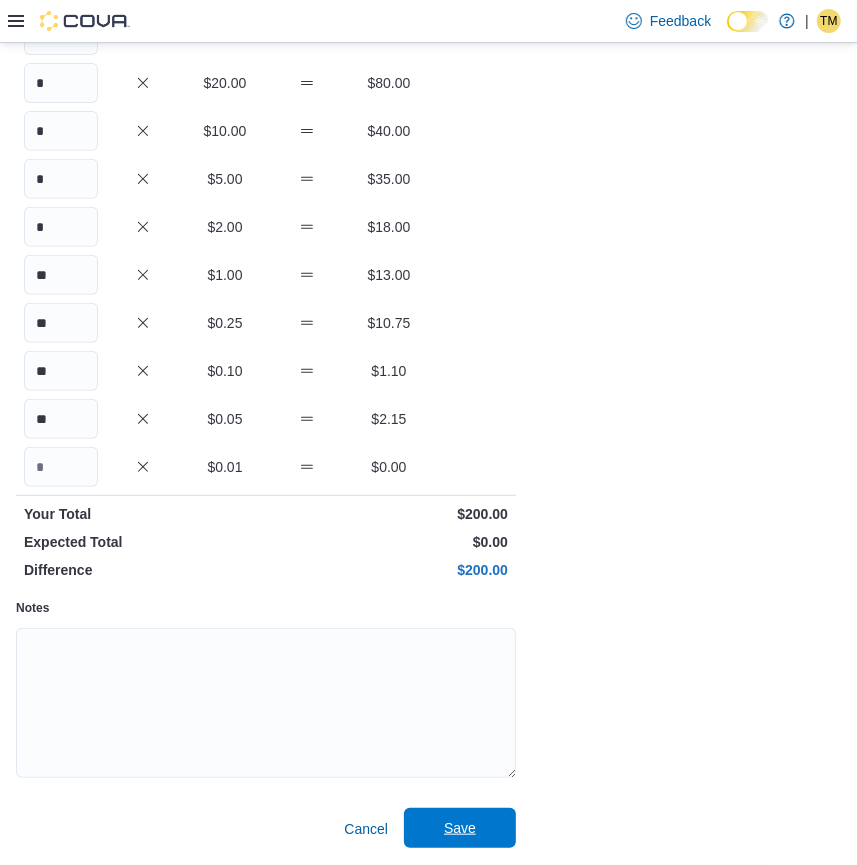click on "Save" at bounding box center [460, 828] 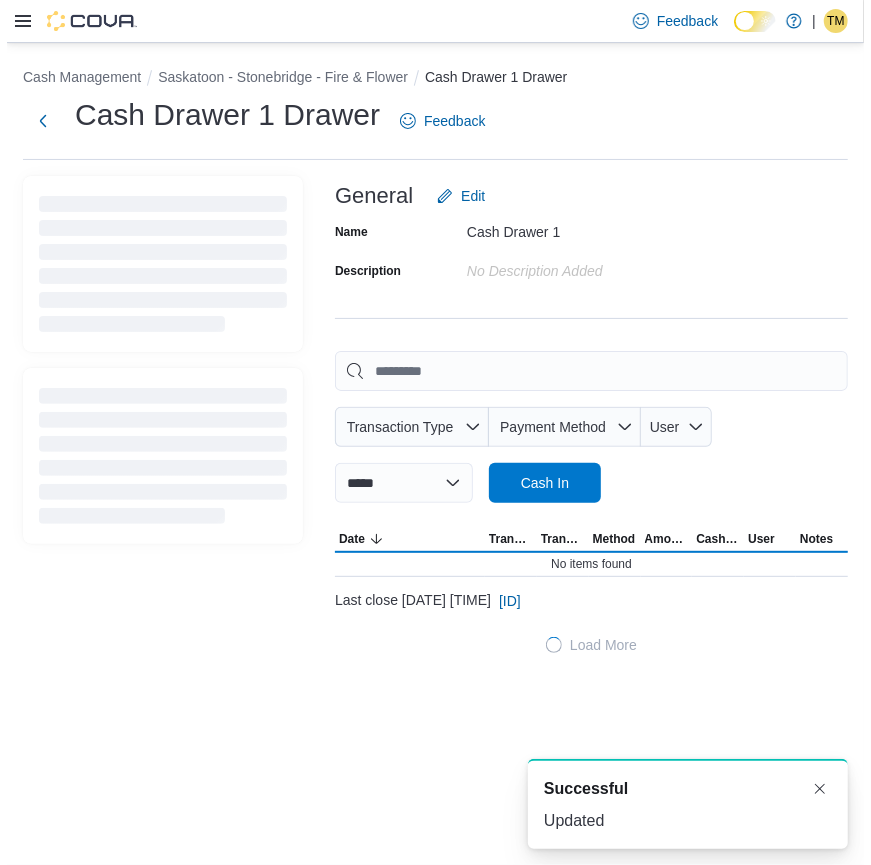scroll, scrollTop: 0, scrollLeft: 0, axis: both 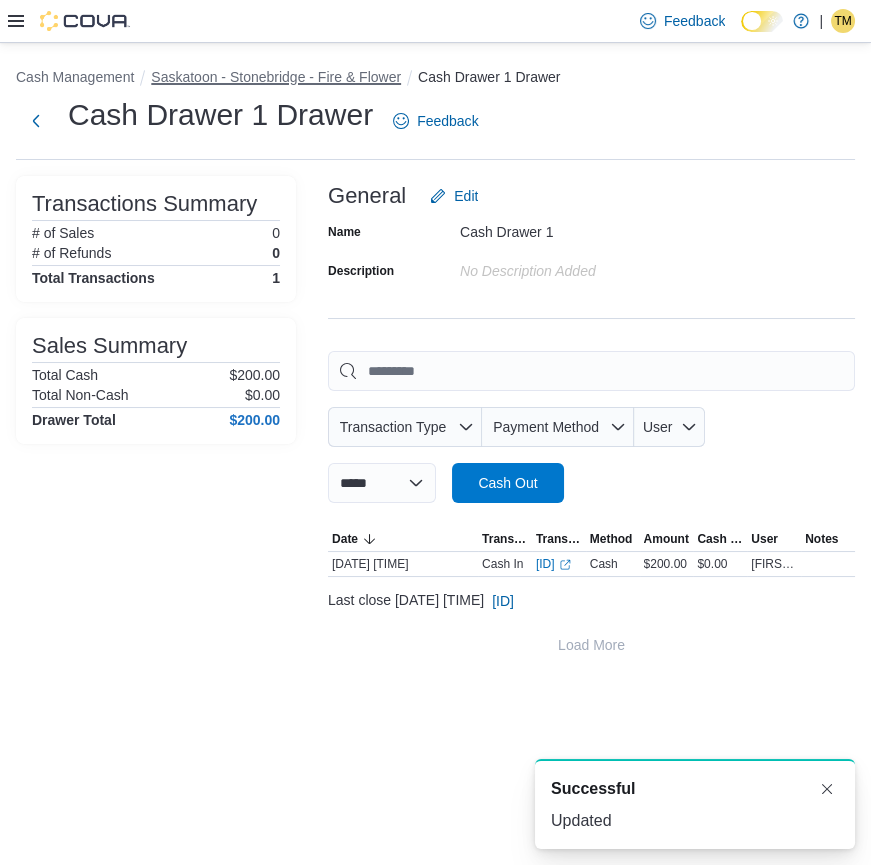 click on "Saskatoon - Stonebridge - Fire & Flower" at bounding box center [276, 77] 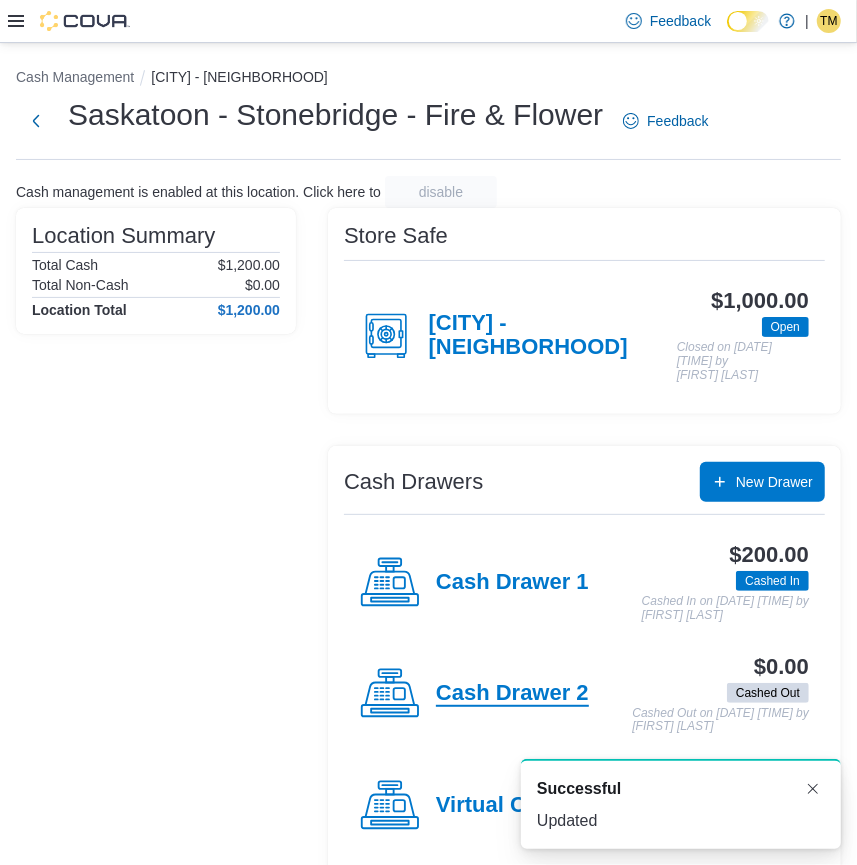 click on "Cash Drawer 2" at bounding box center (512, 694) 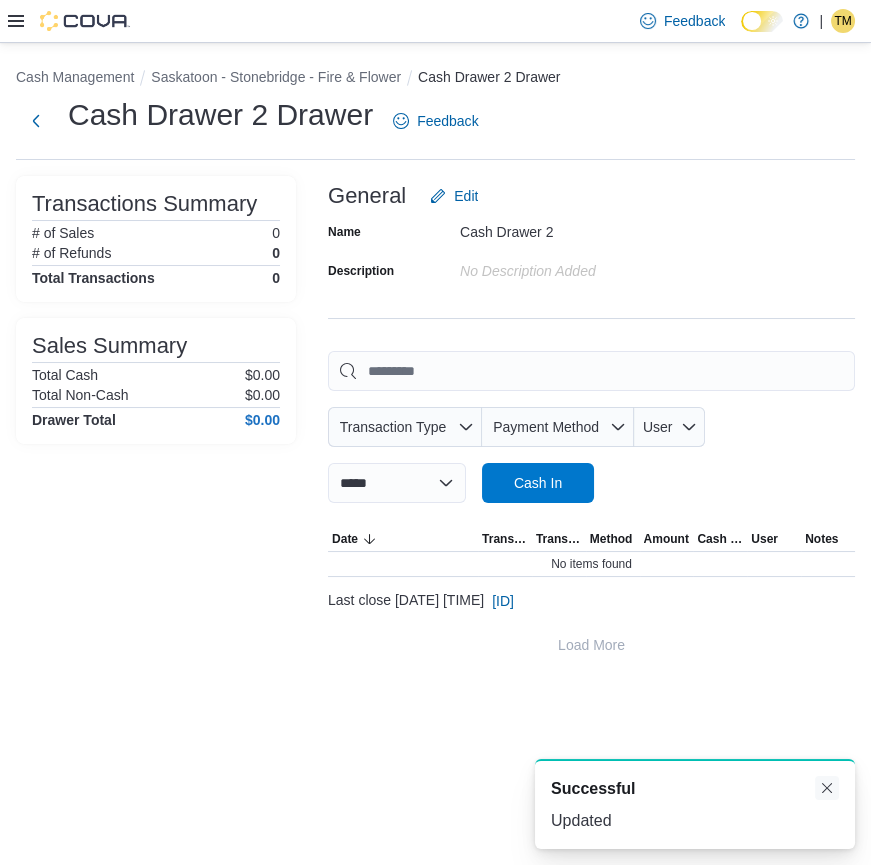 click at bounding box center [827, 788] 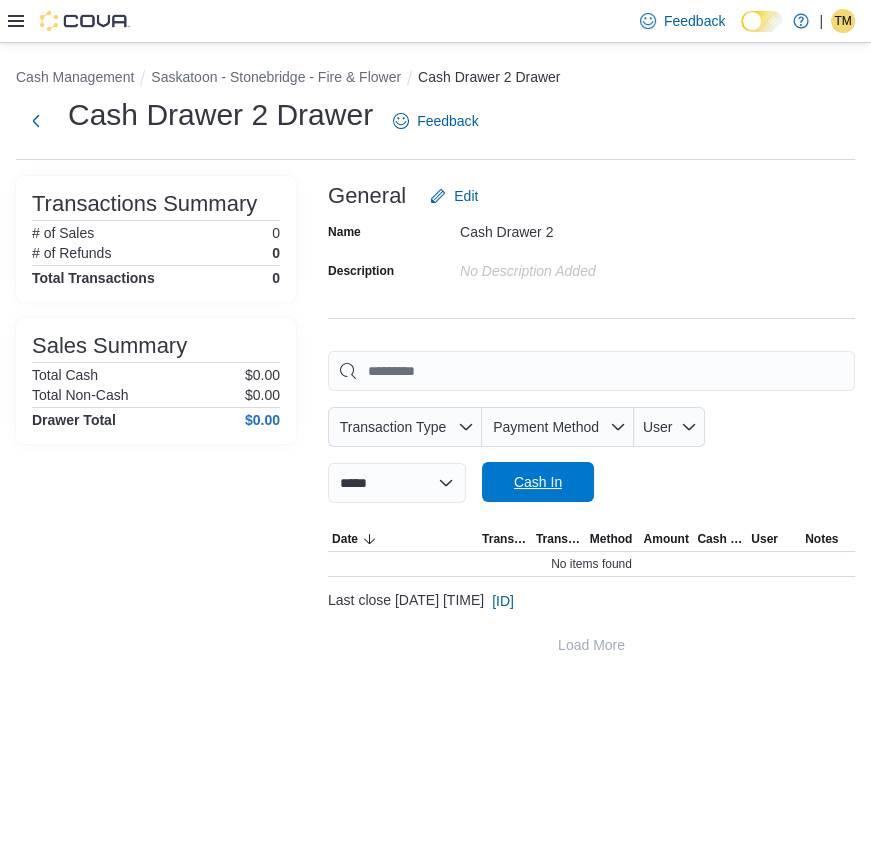 click on "Cash In" at bounding box center [538, 482] 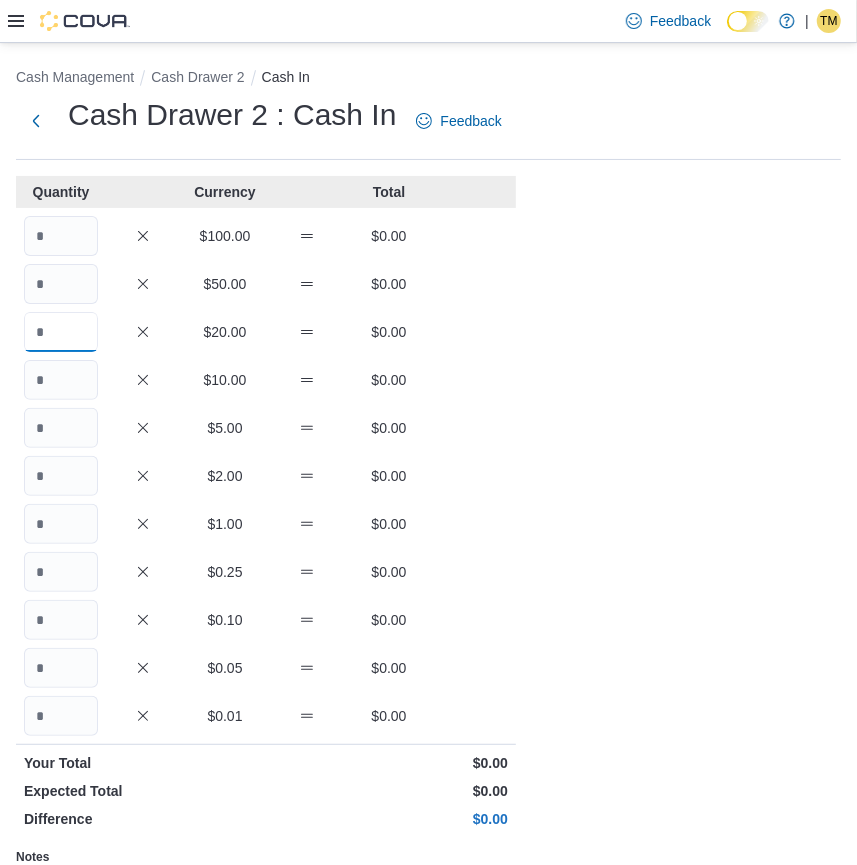 click at bounding box center (61, 332) 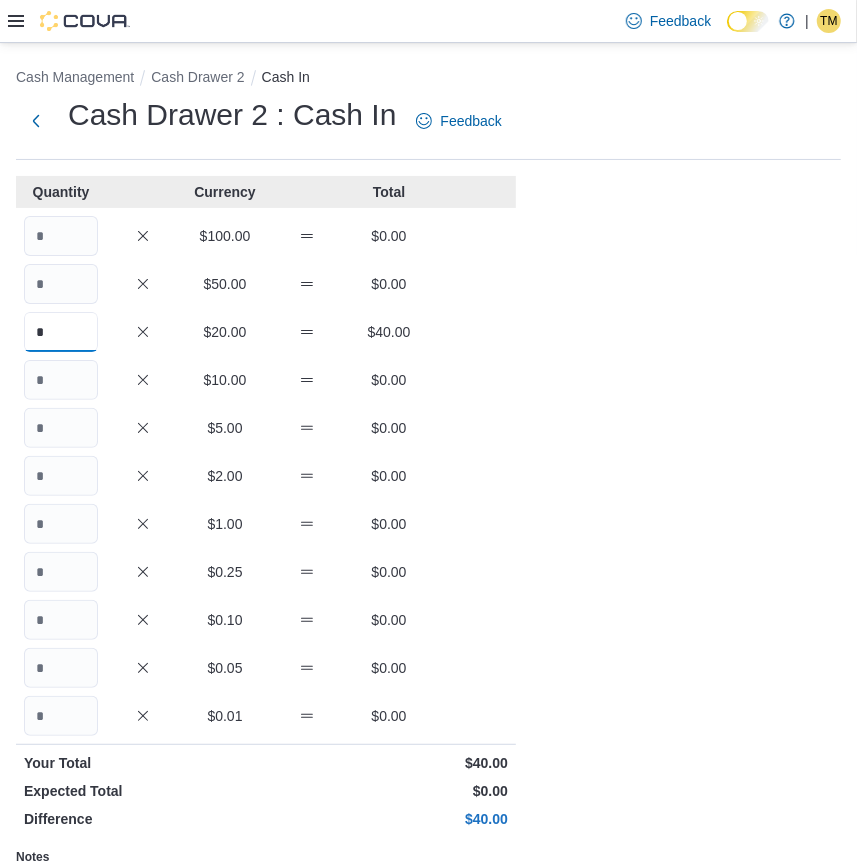 type on "*" 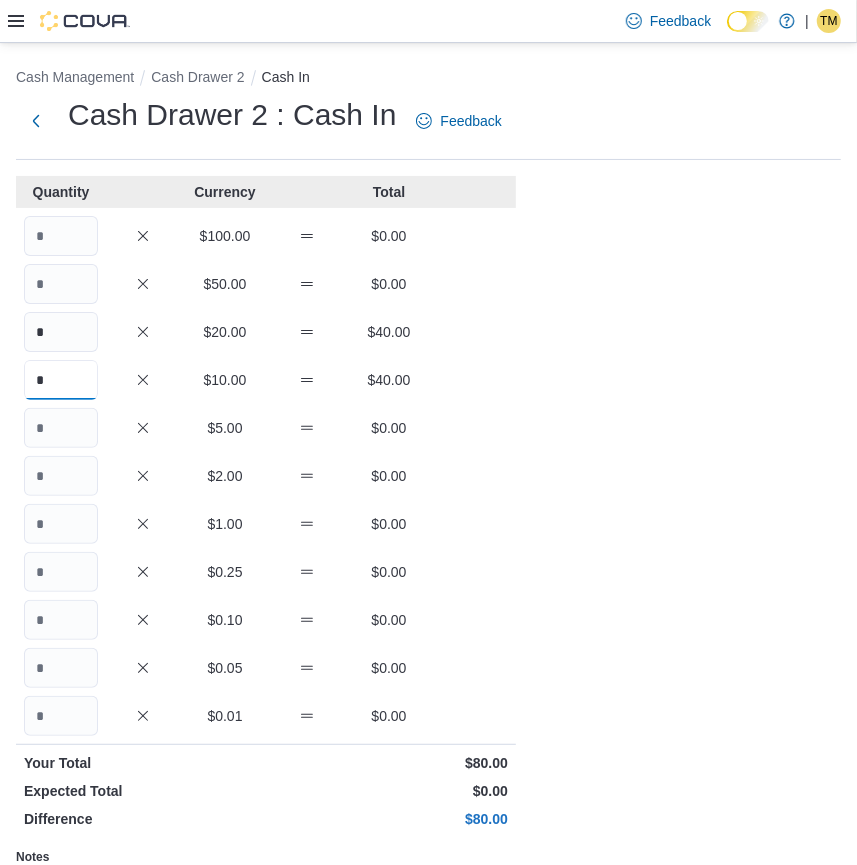 type on "*" 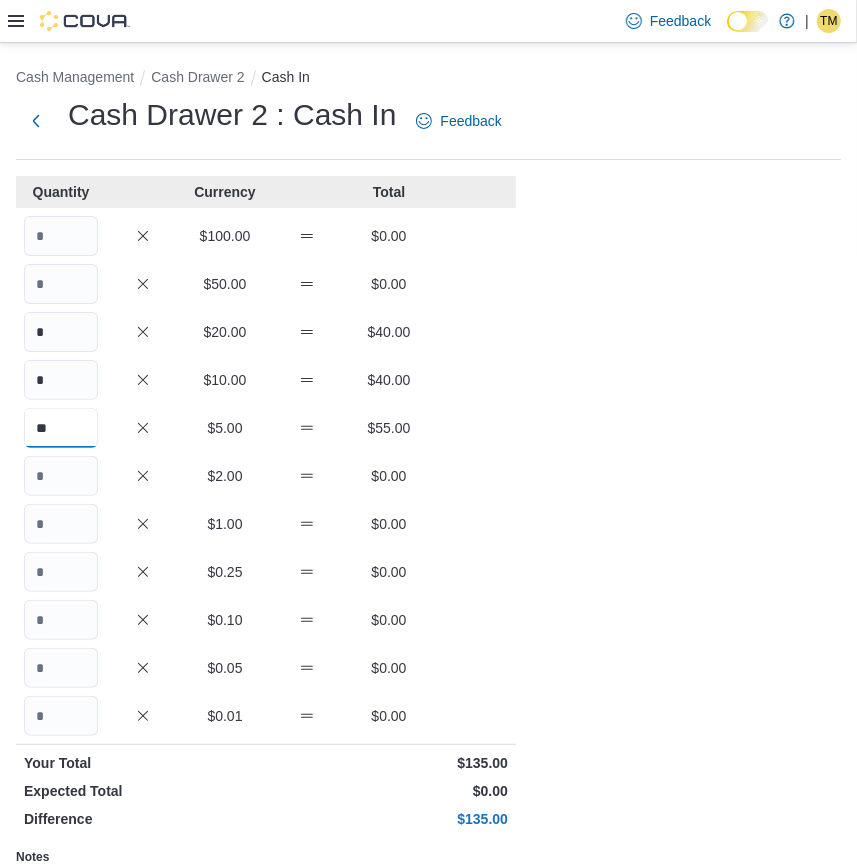 type on "**" 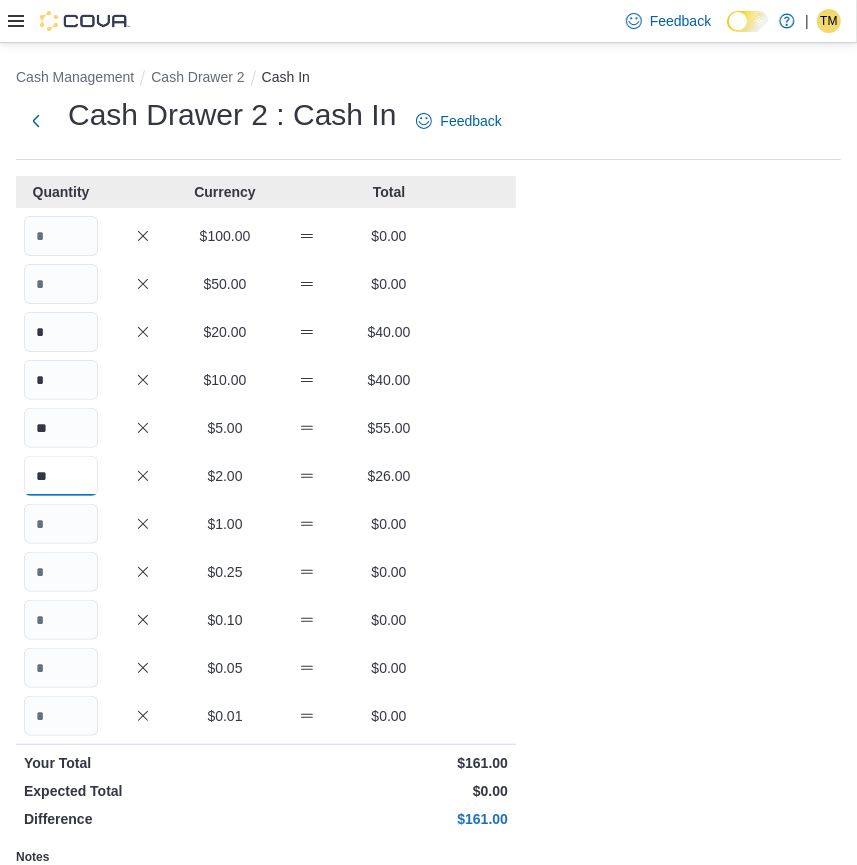 type on "**" 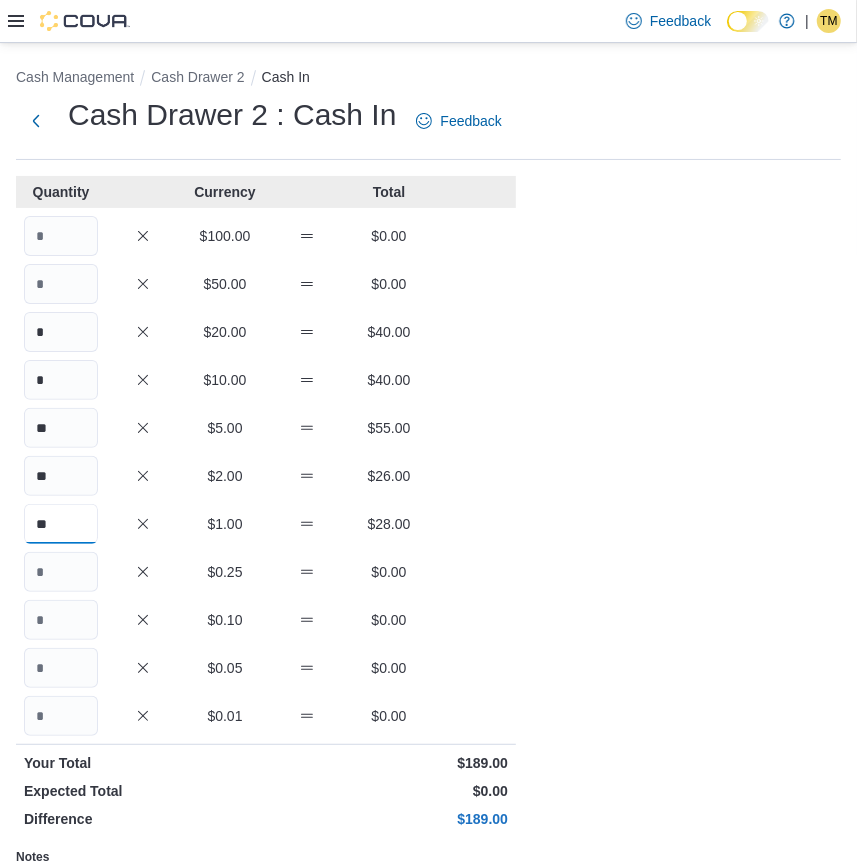 type on "**" 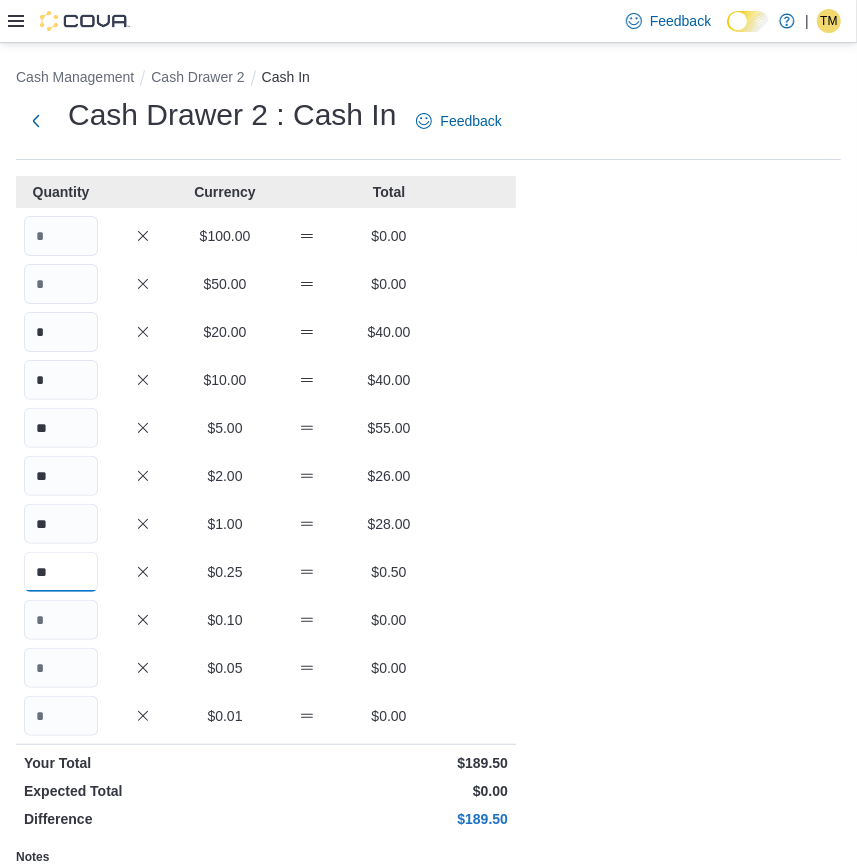 type on "**" 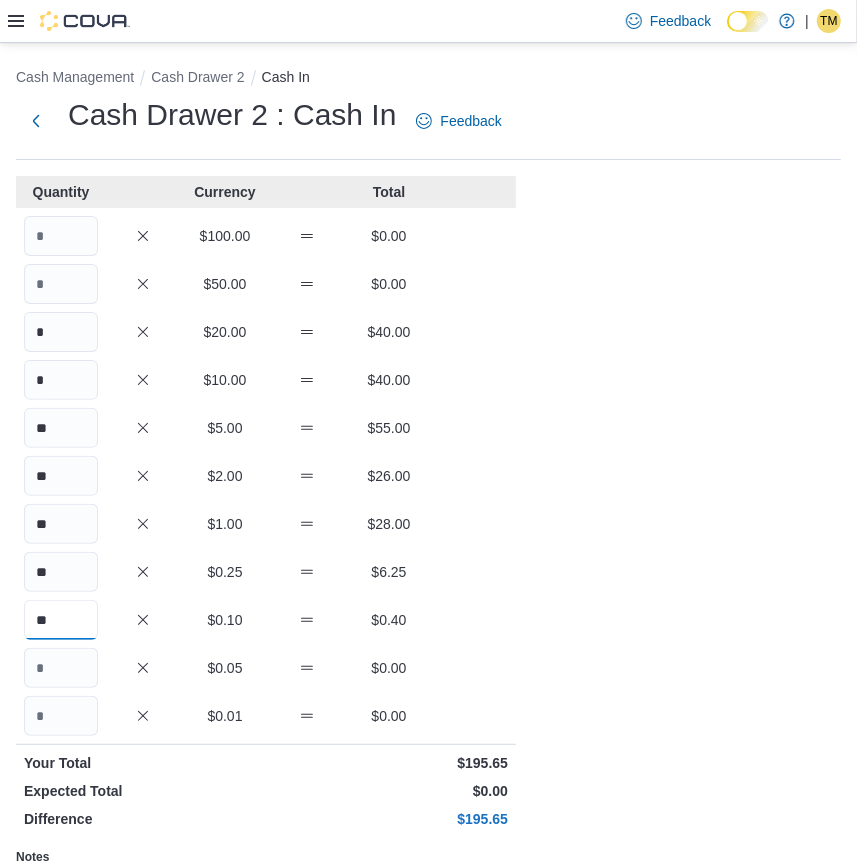 type on "**" 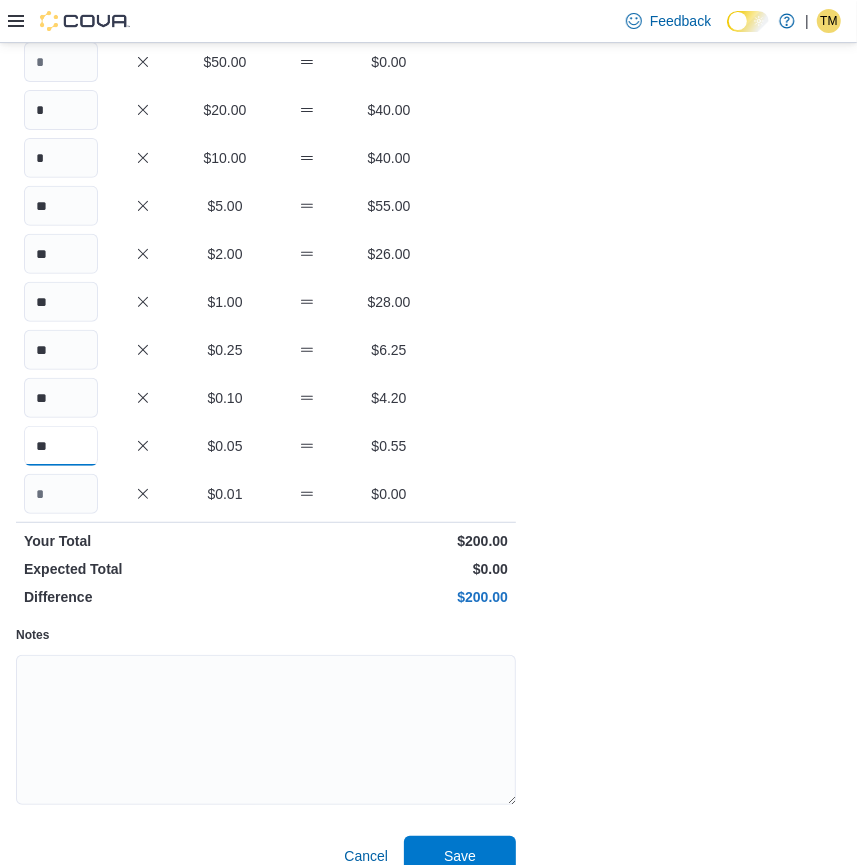 scroll, scrollTop: 249, scrollLeft: 0, axis: vertical 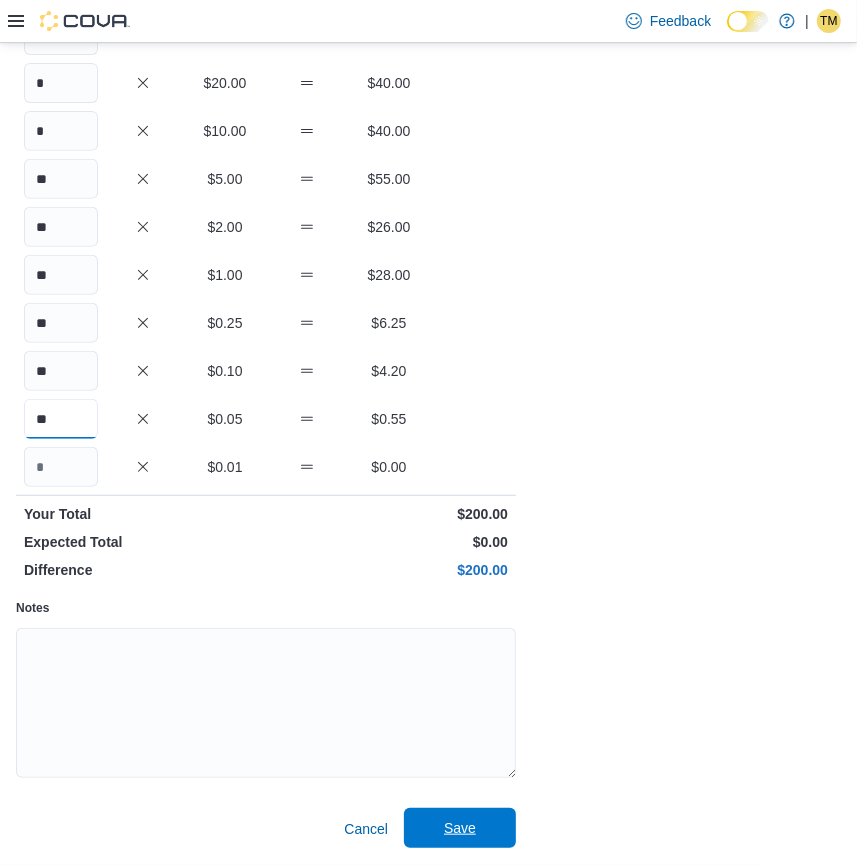 type on "**" 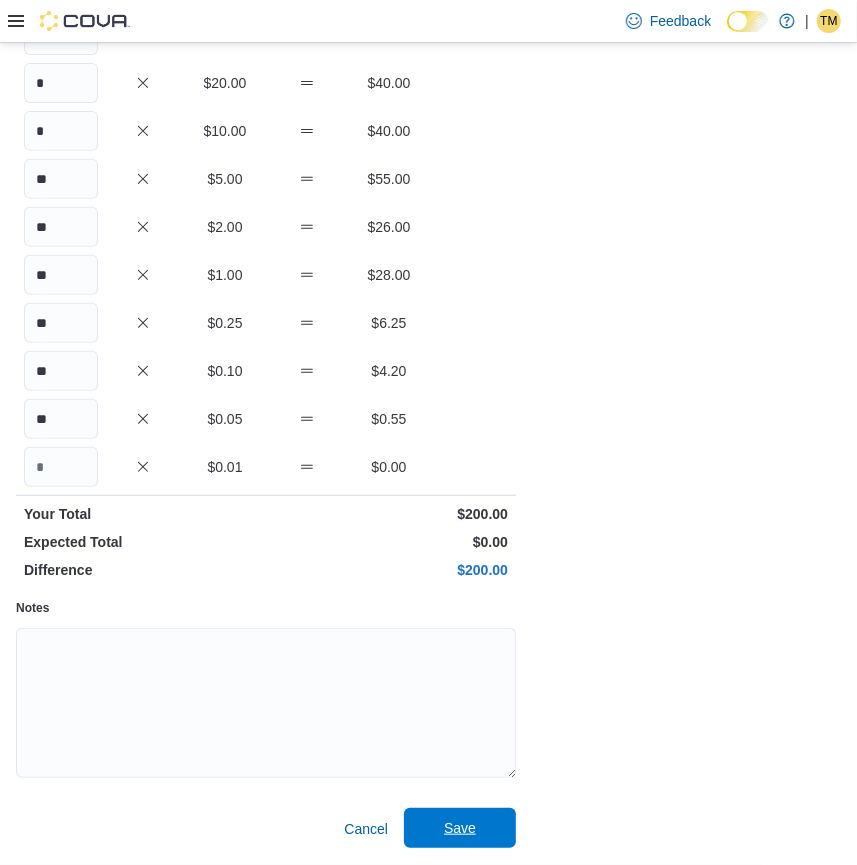 click on "Save" at bounding box center [460, 828] 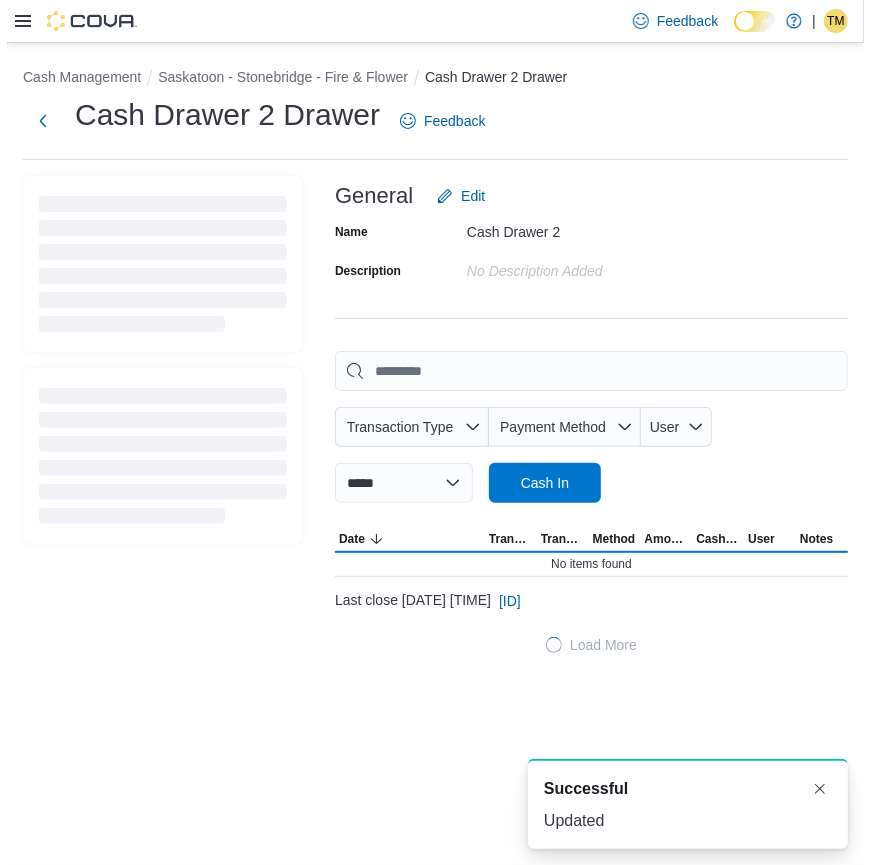 scroll, scrollTop: 0, scrollLeft: 0, axis: both 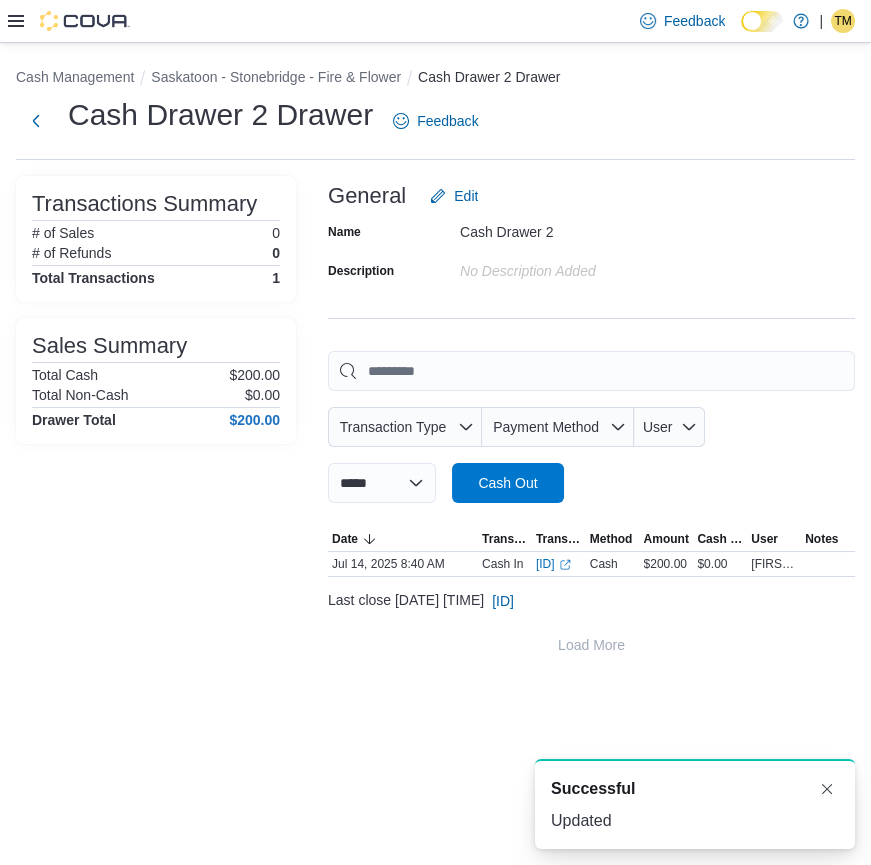 click on "Saskatoon - Stonebridge - Fire & Flower" at bounding box center (284, 77) 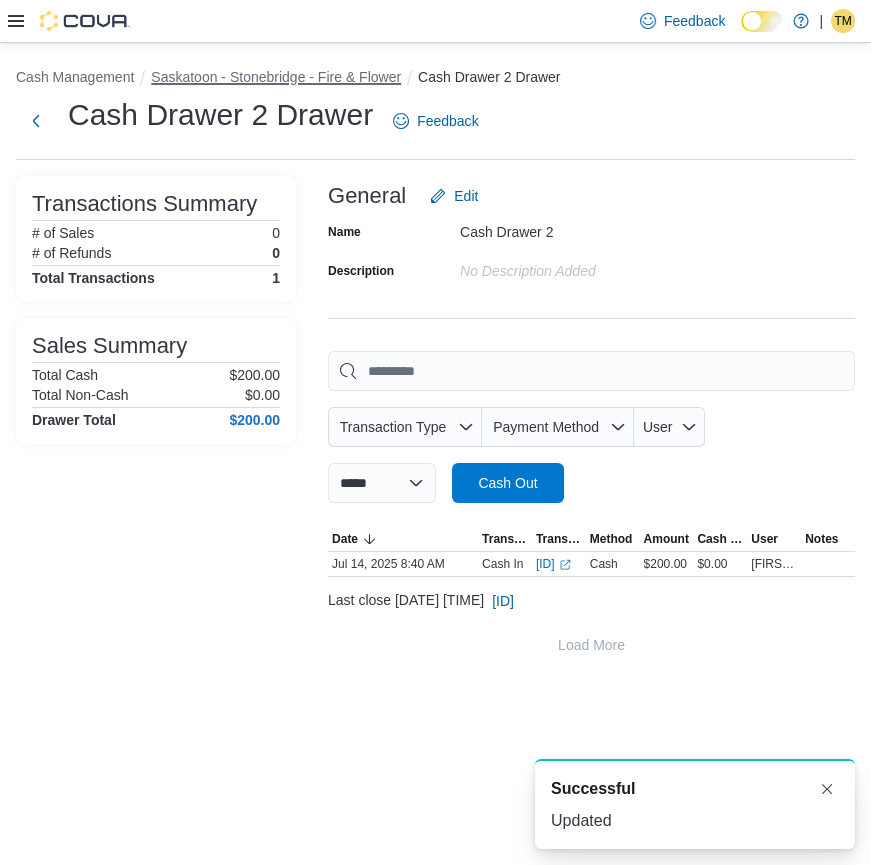 click on "Saskatoon - Stonebridge - Fire & Flower" at bounding box center [276, 77] 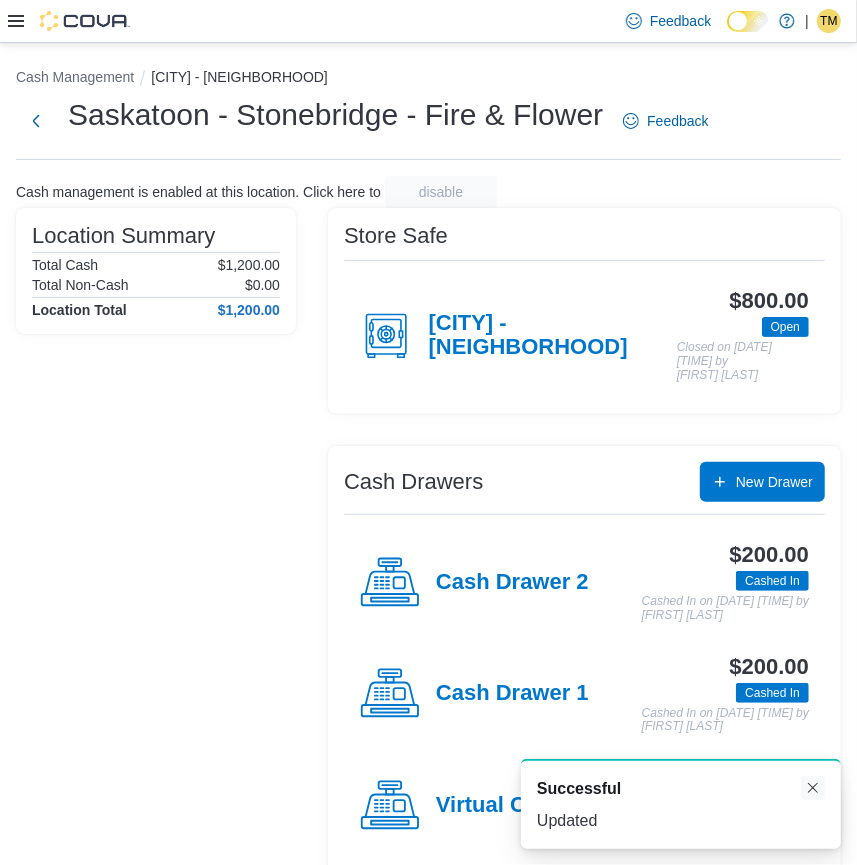 click at bounding box center (813, 788) 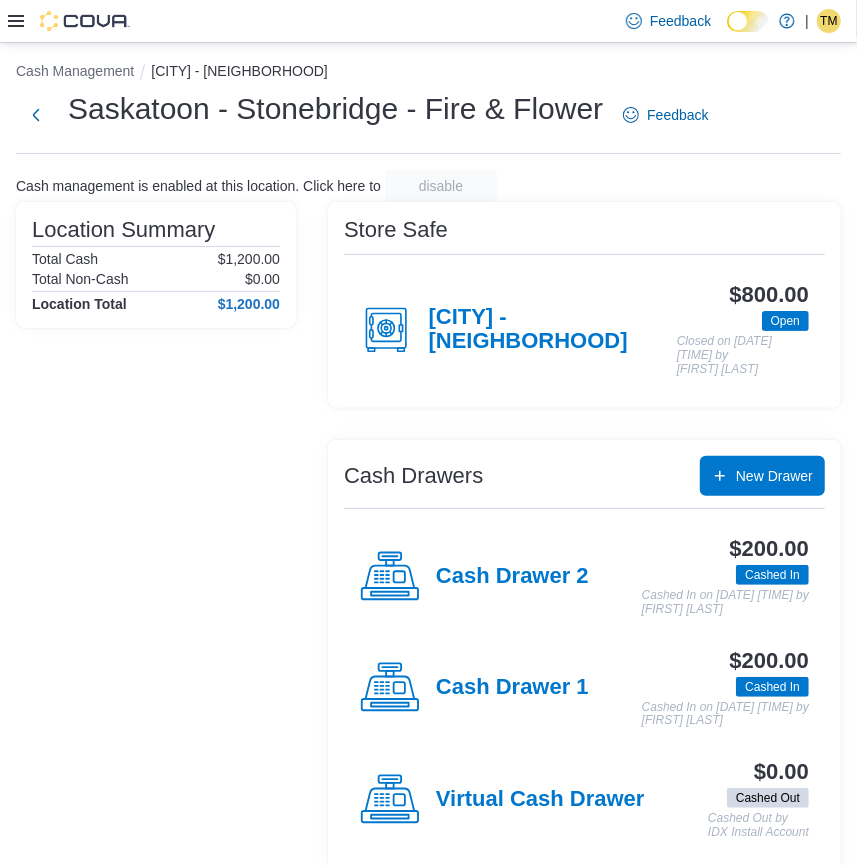 scroll, scrollTop: 0, scrollLeft: 0, axis: both 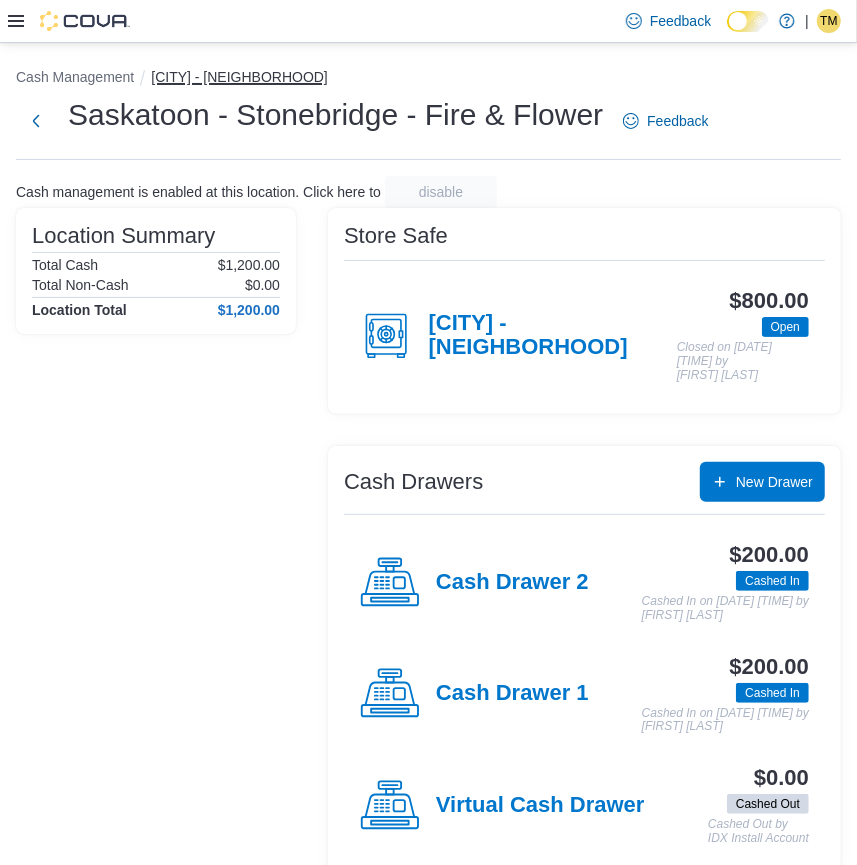 click on "[CITY] - [NEIGHBORHOOD]" at bounding box center [239, 77] 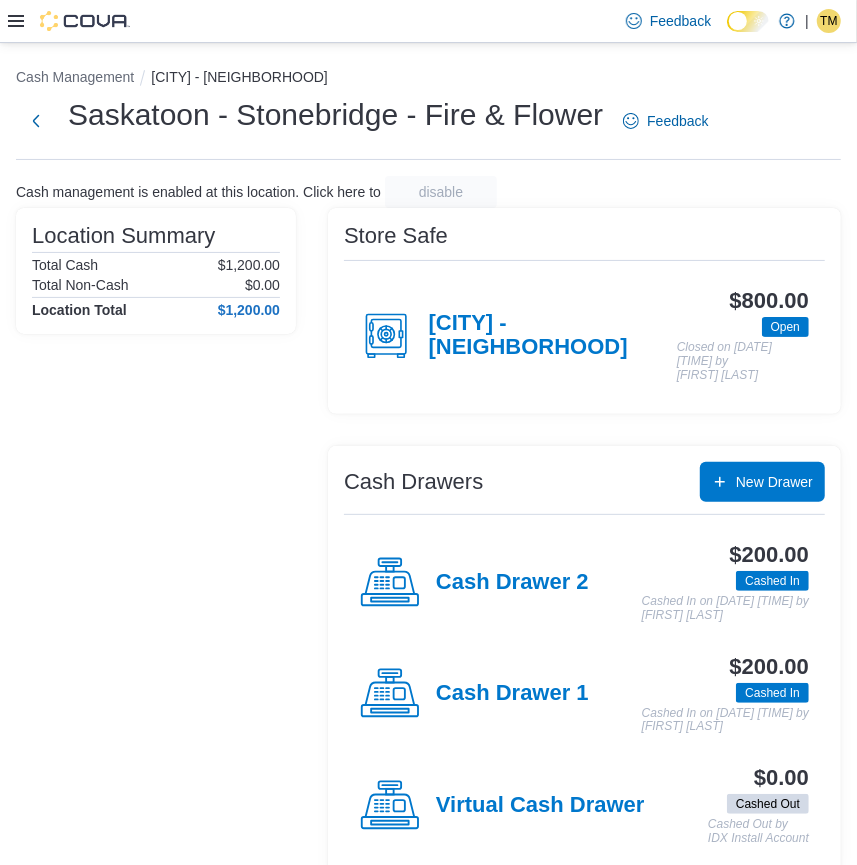 click 